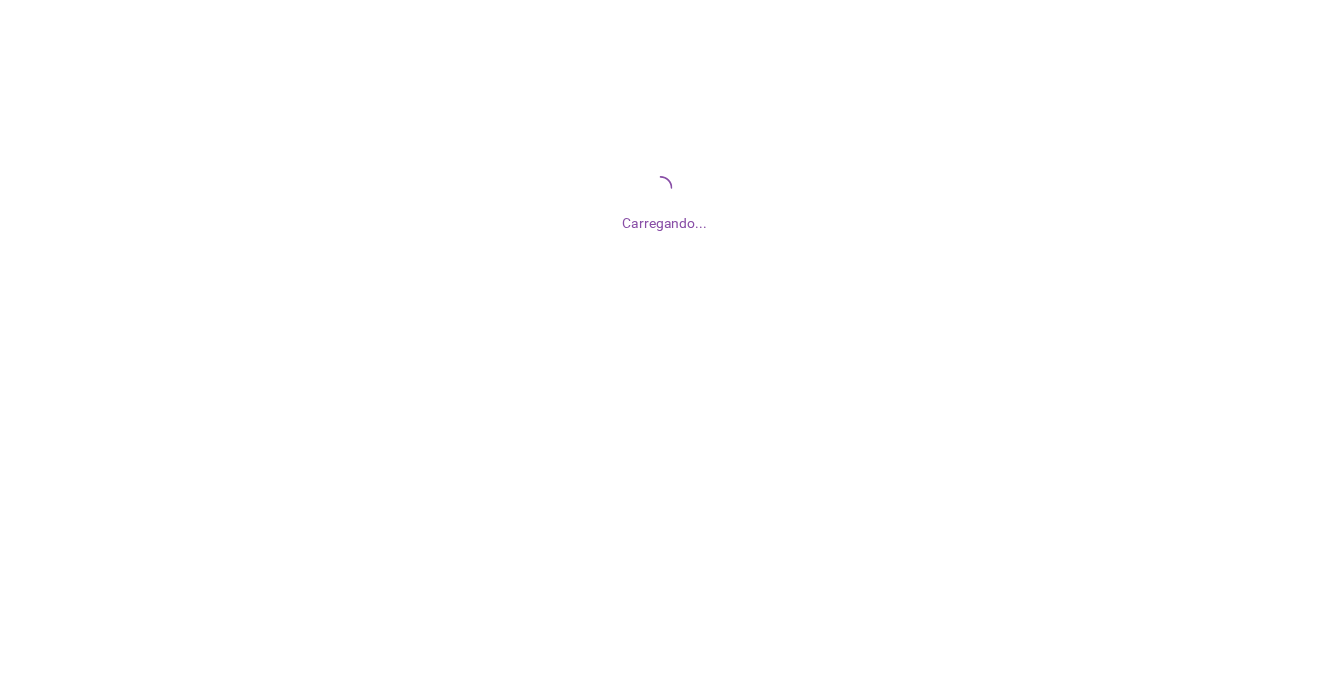 scroll, scrollTop: 0, scrollLeft: 0, axis: both 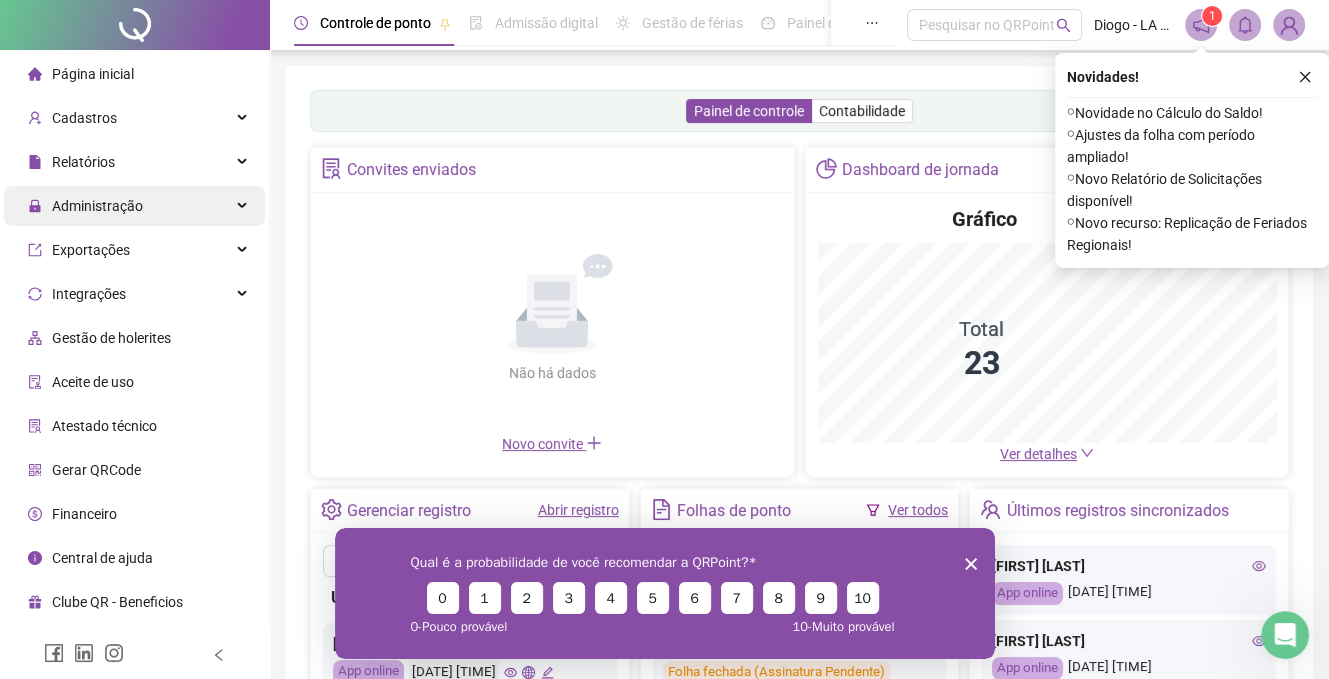 click on "Administração" at bounding box center [85, 206] 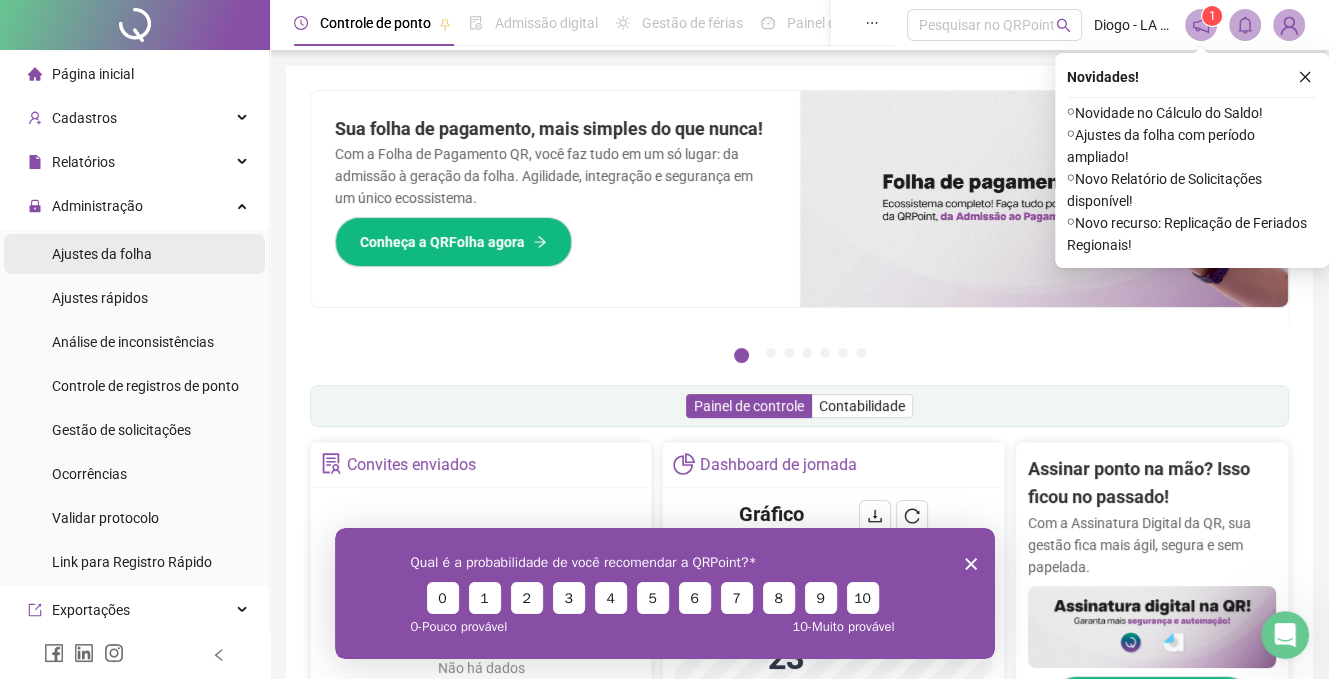 click on "Ajustes da folha" at bounding box center (102, 254) 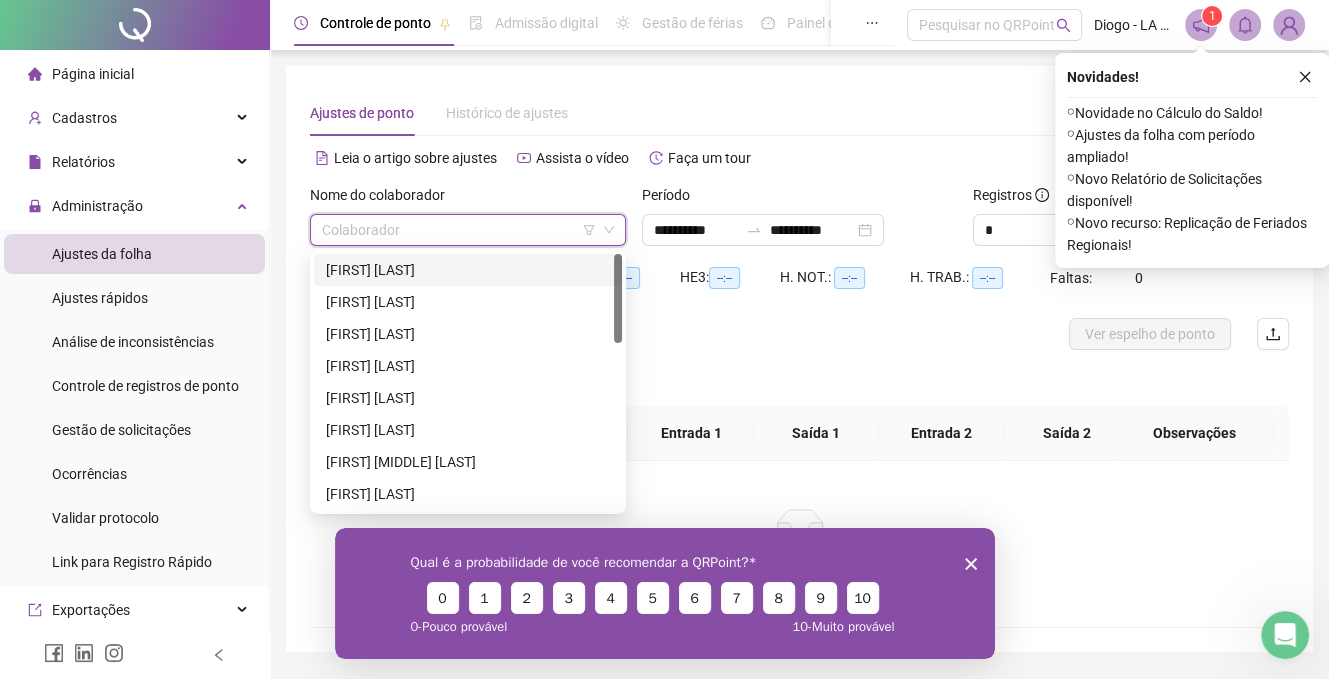 click at bounding box center [462, 230] 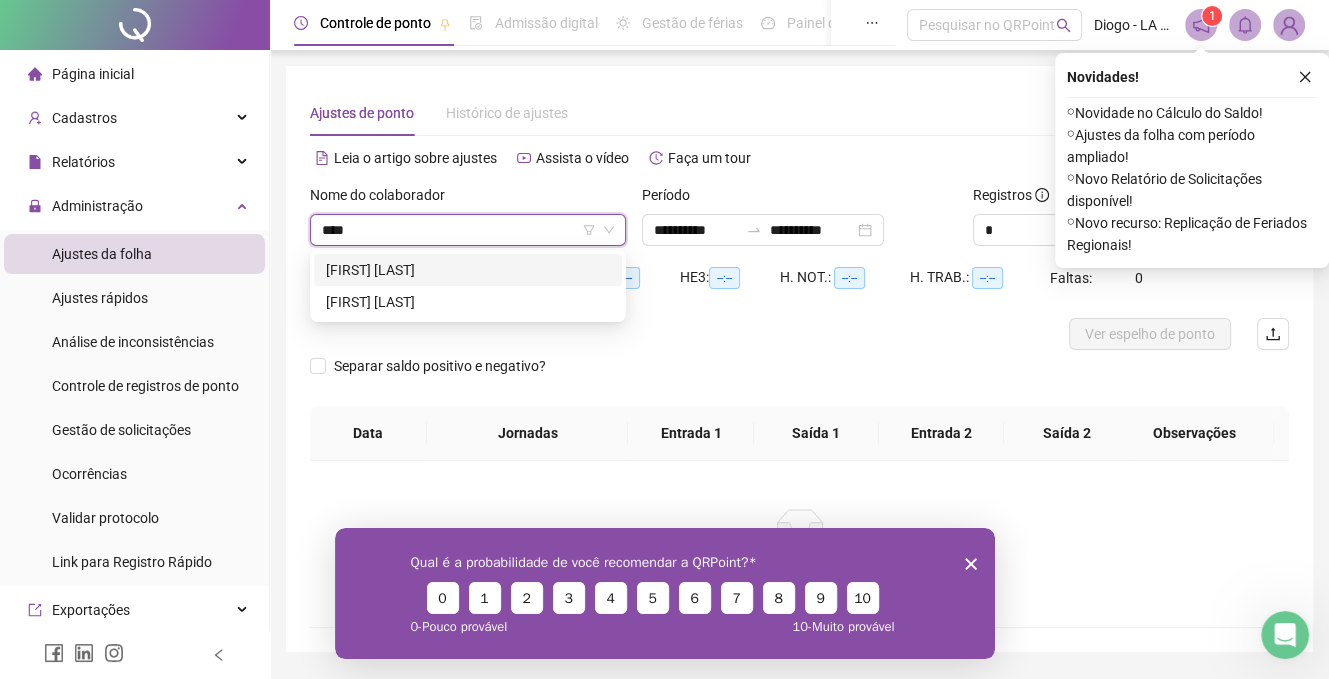 type on "*****" 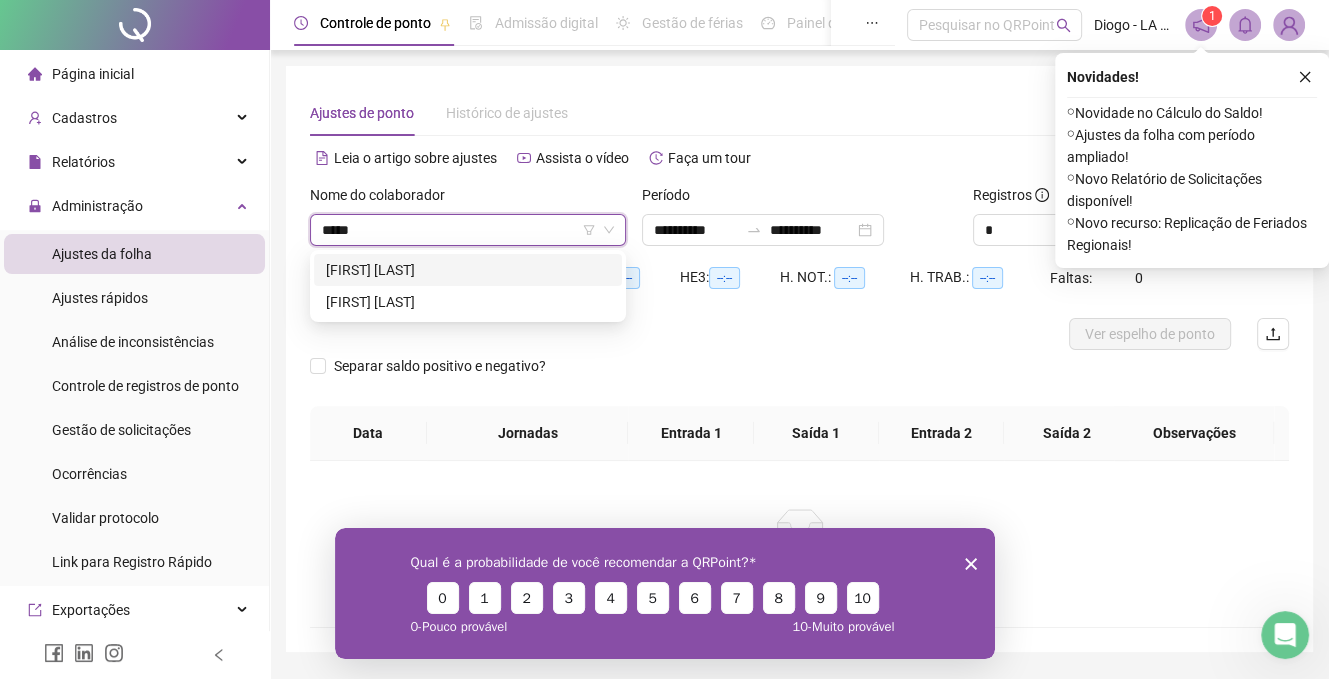 drag, startPoint x: 420, startPoint y: 259, endPoint x: 579, endPoint y: 259, distance: 159 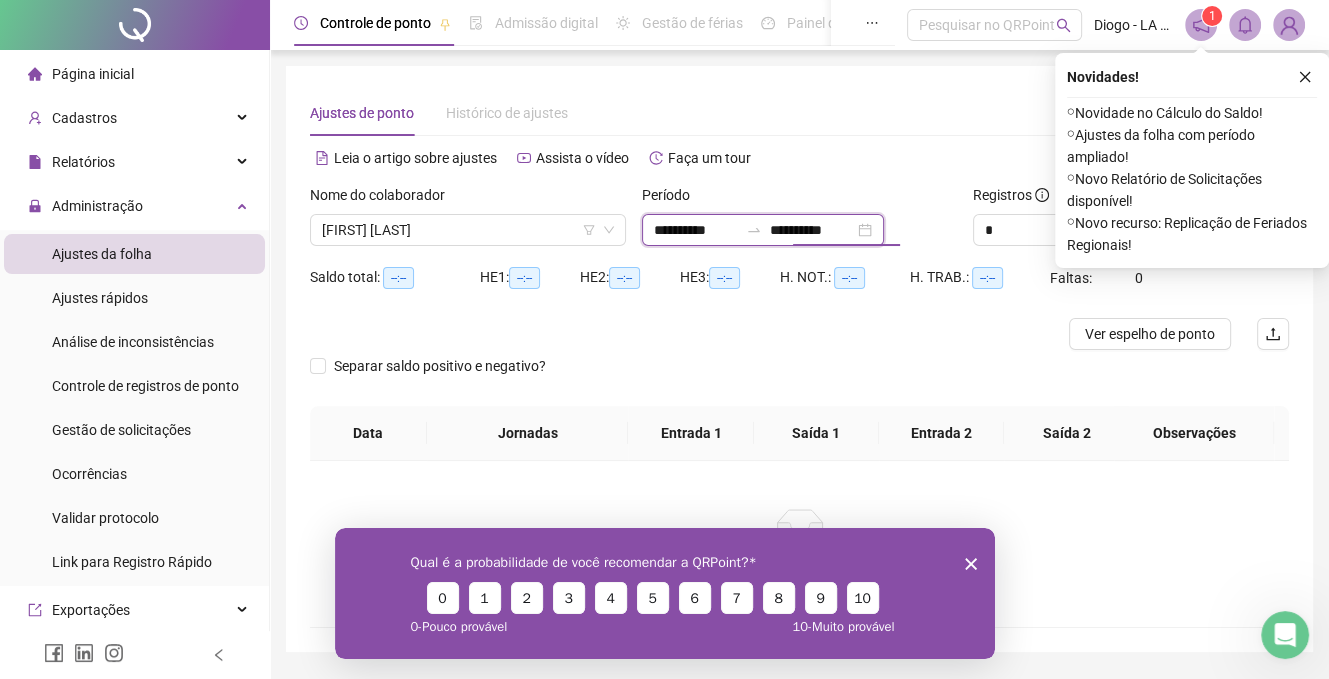 click on "**********" at bounding box center [812, 230] 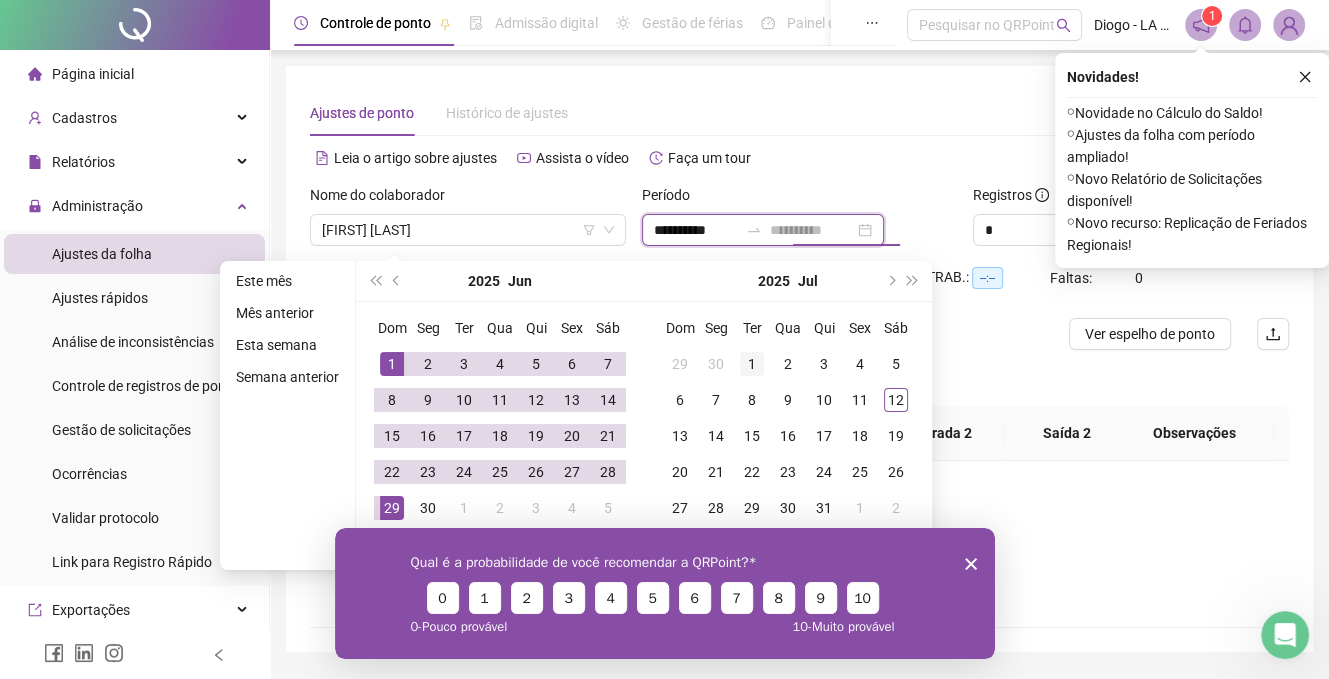 type on "**********" 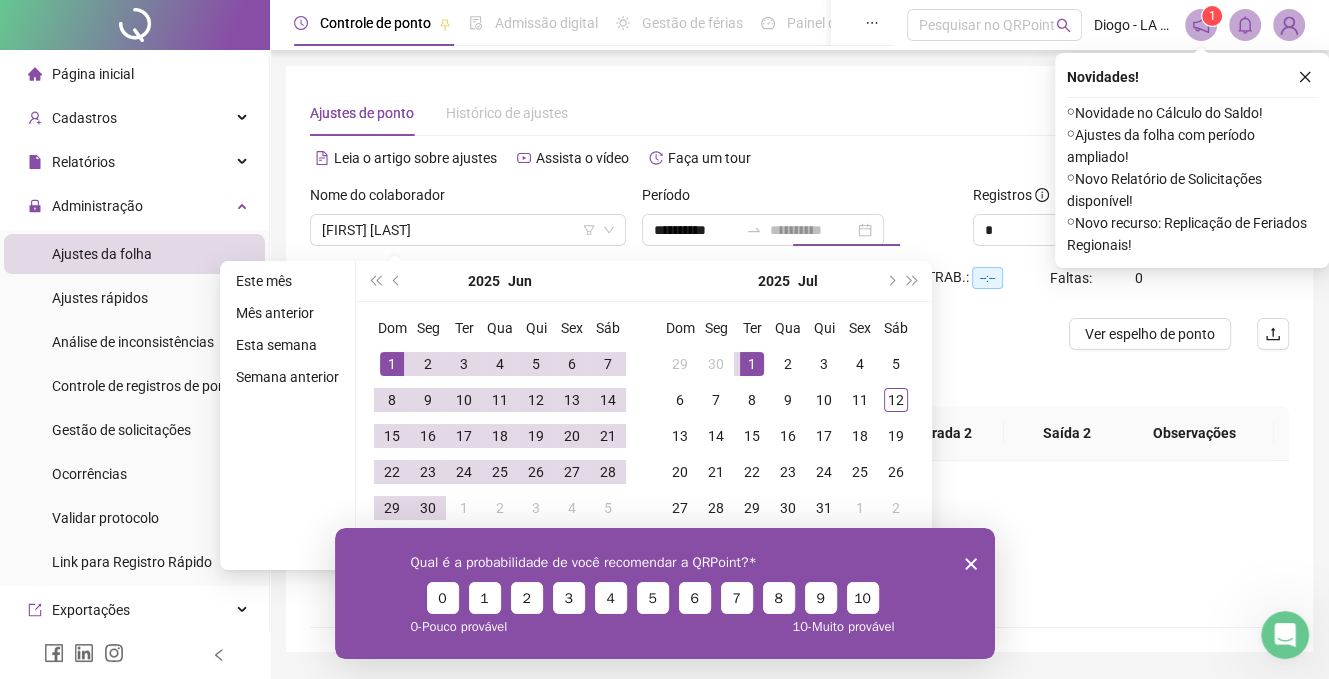 click on "1" at bounding box center [752, 364] 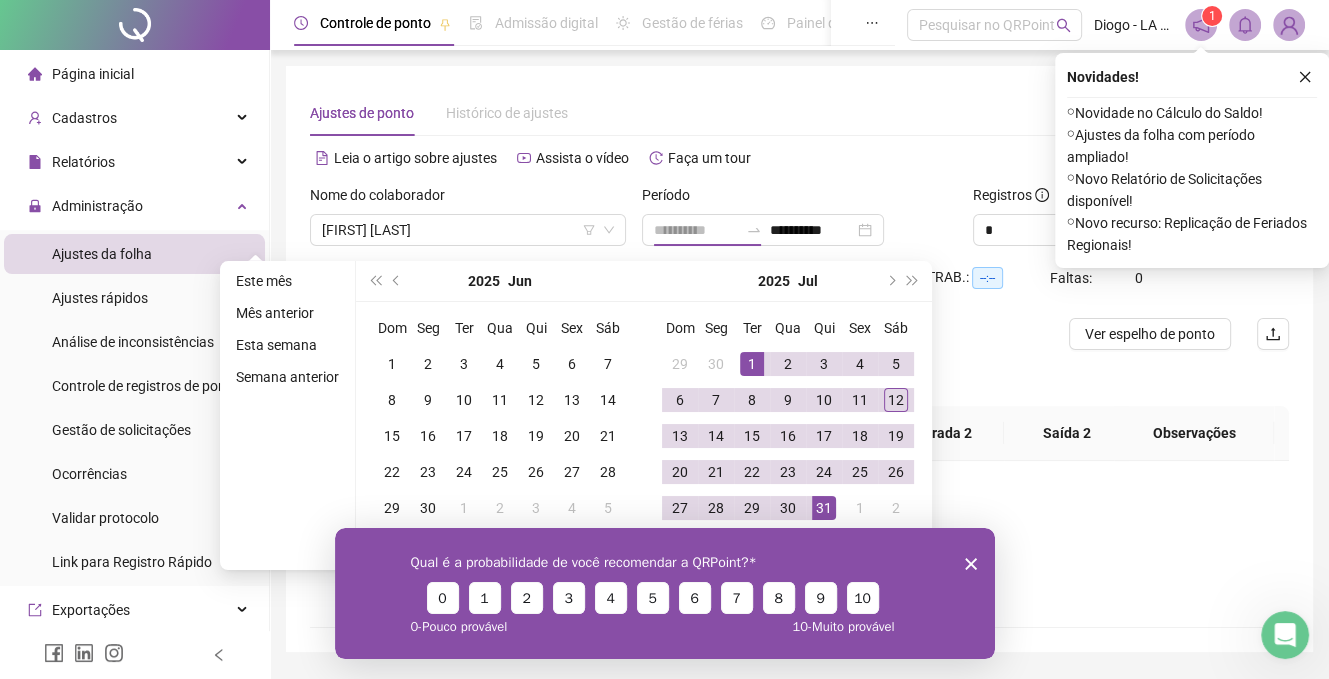 click on "31" at bounding box center (824, 508) 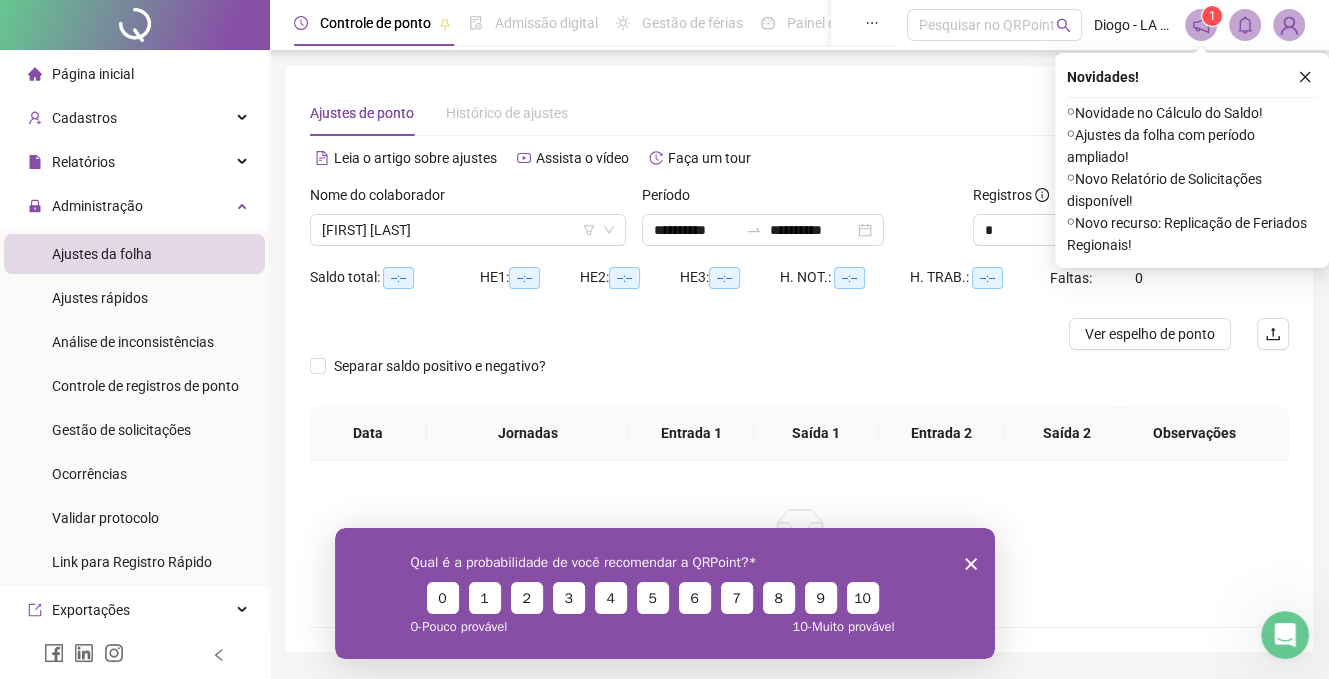 click 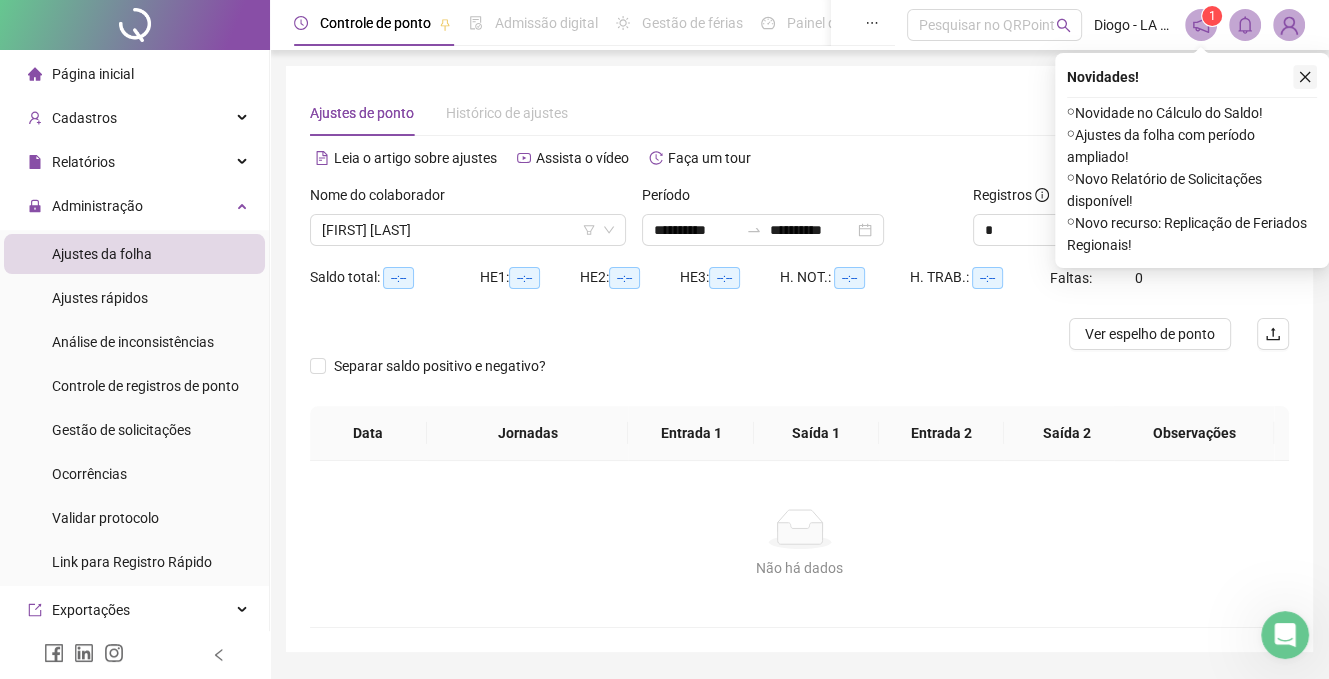 click 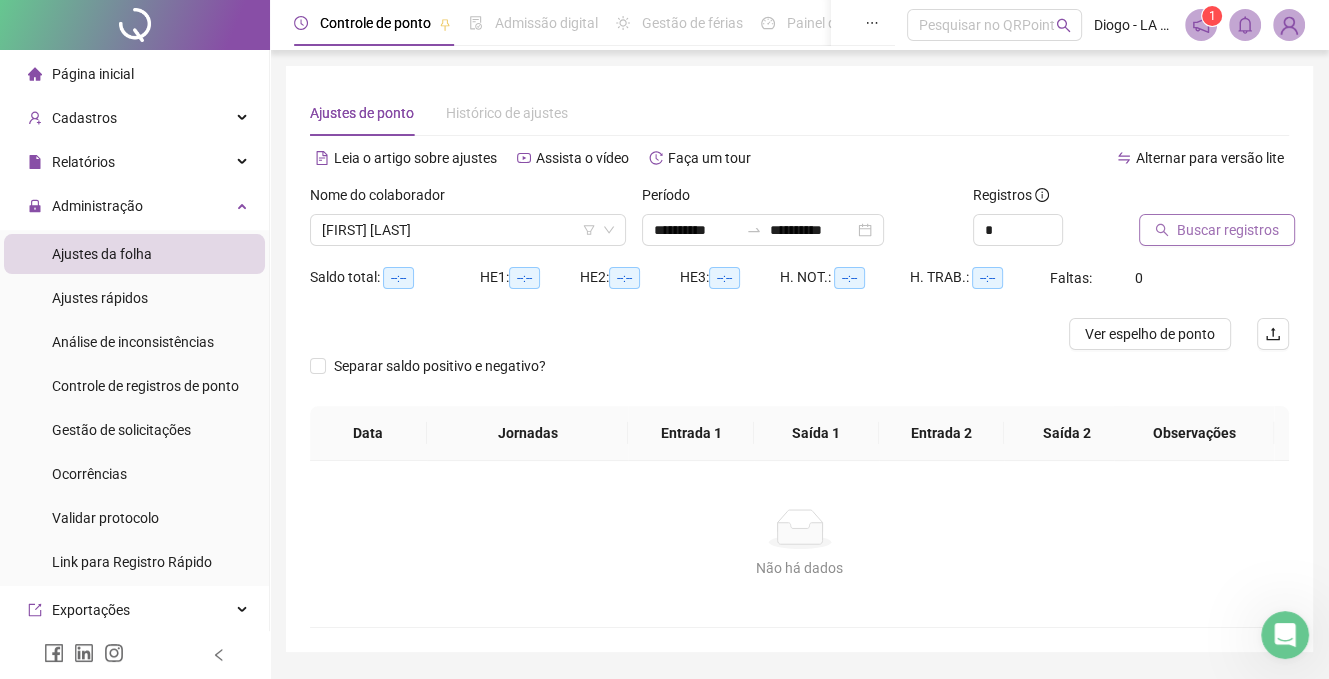 click on "Buscar registros" at bounding box center (1217, 230) 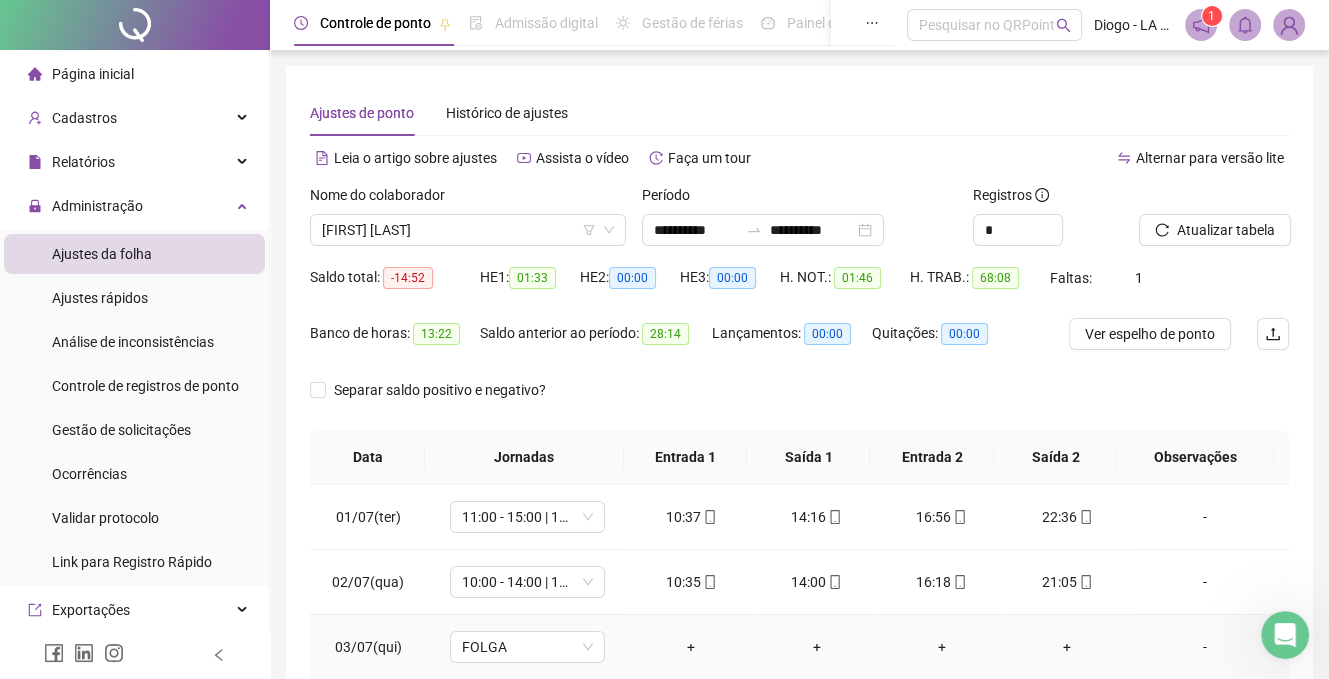 scroll, scrollTop: 300, scrollLeft: 0, axis: vertical 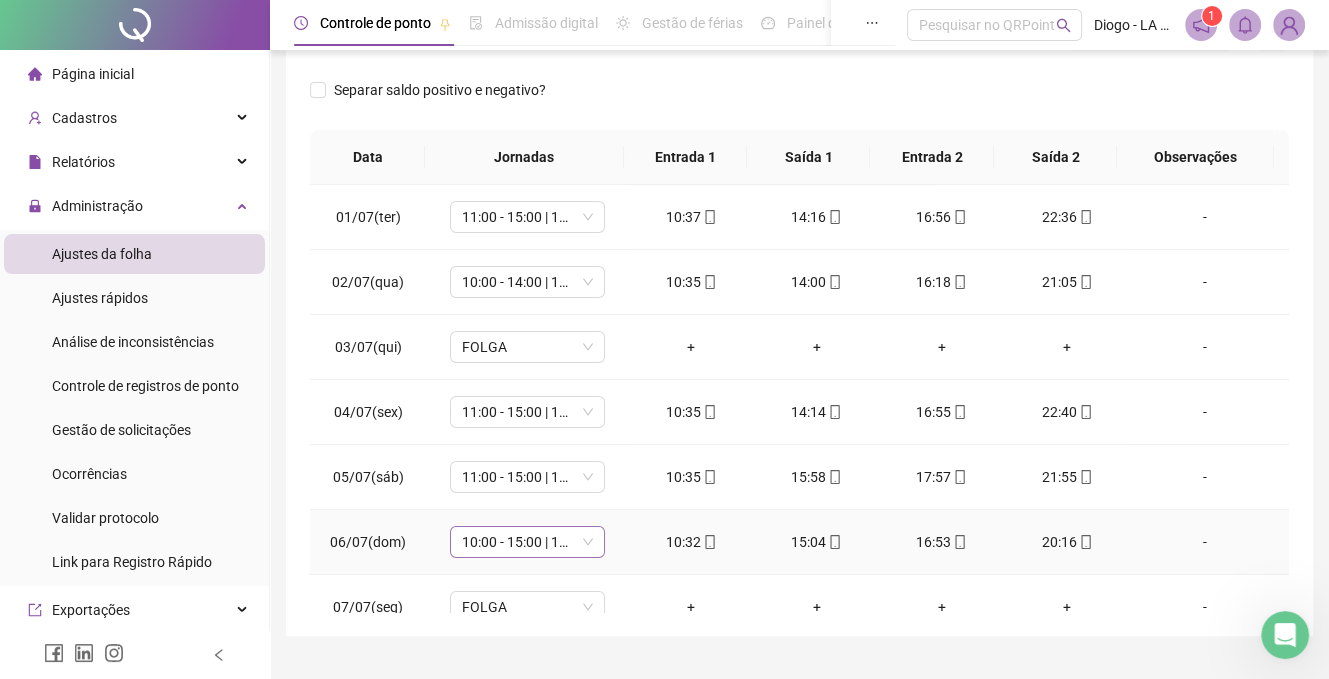 click on "10:00 - 15:00 | 18:00 - 23:00" at bounding box center [527, 542] 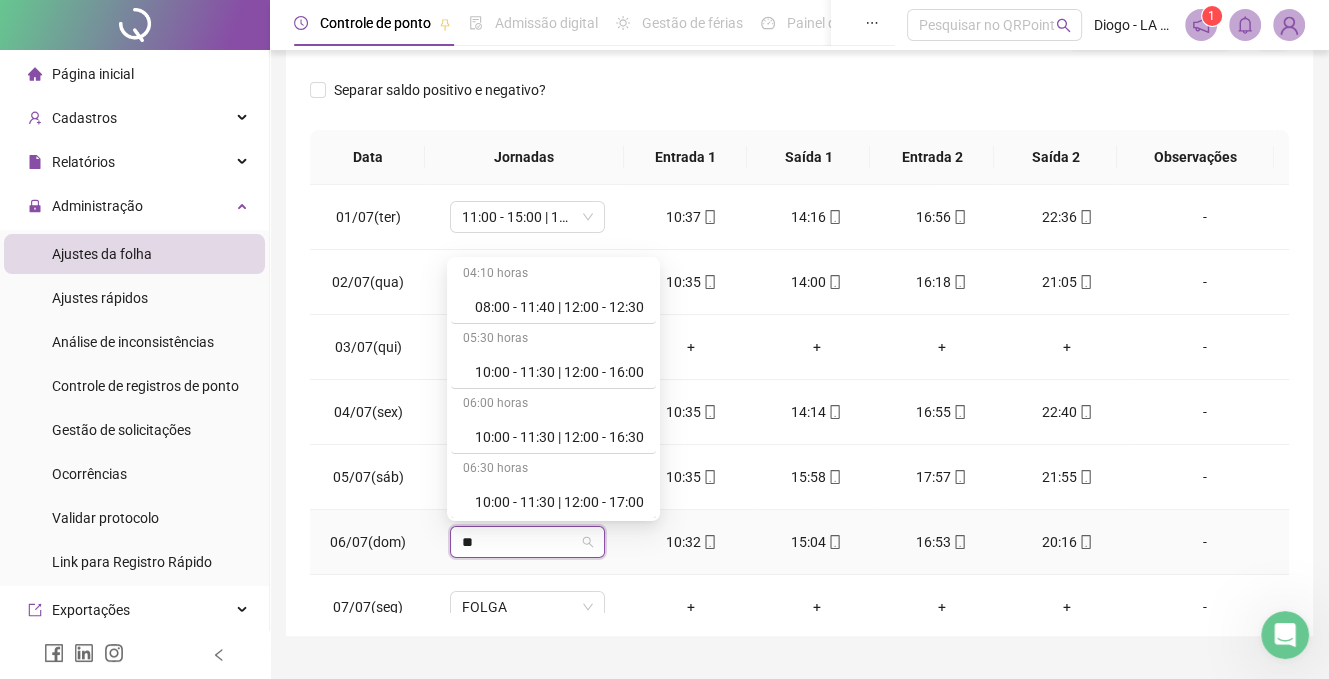 scroll, scrollTop: 100, scrollLeft: 0, axis: vertical 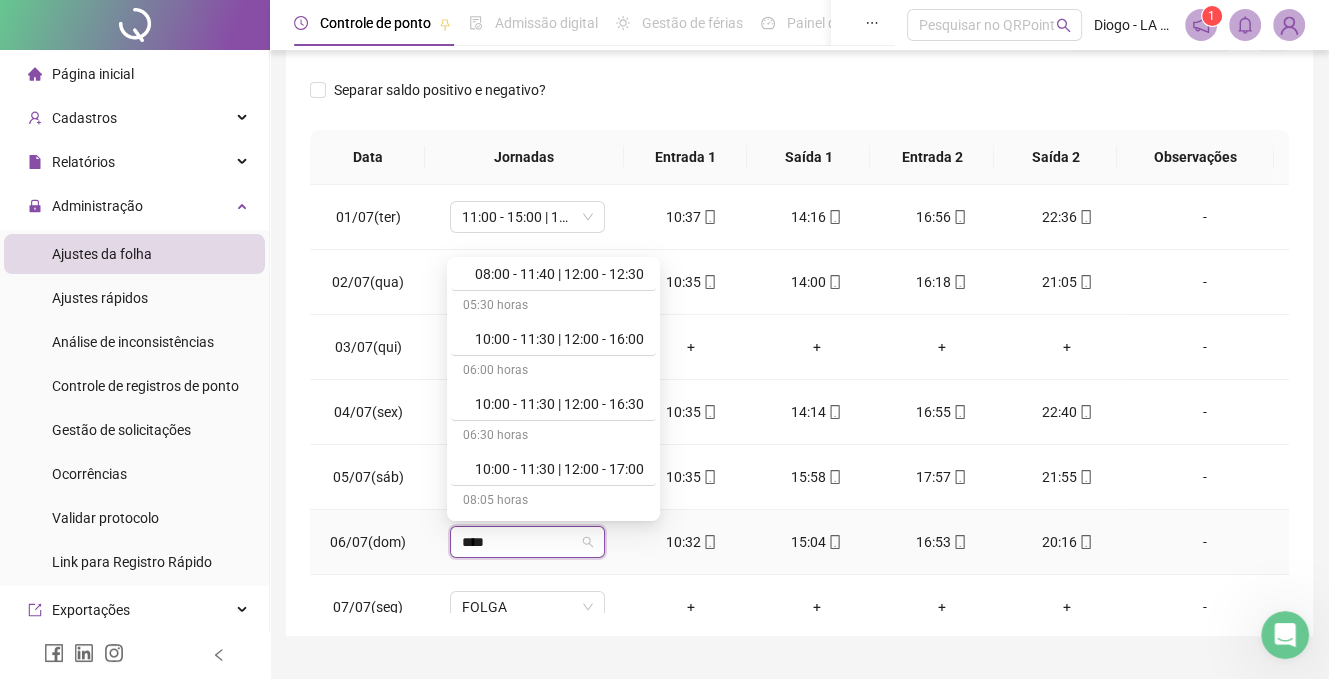 type on "*****" 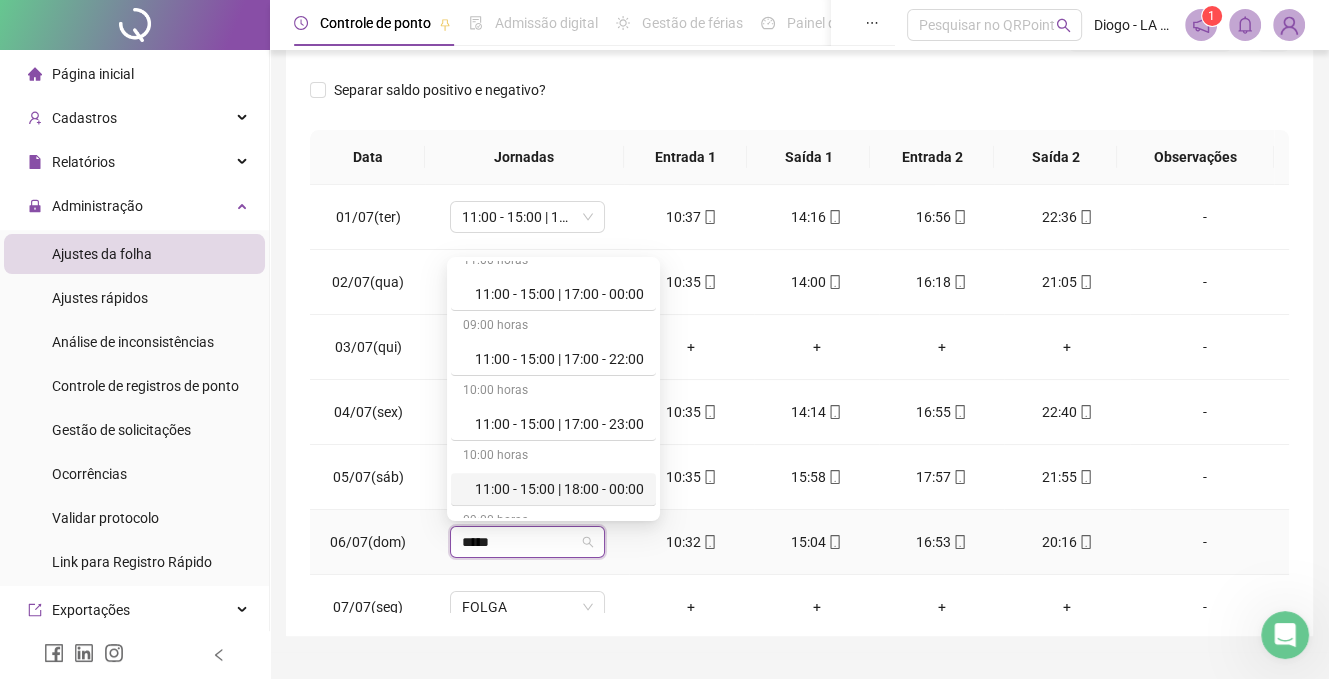 scroll, scrollTop: 700, scrollLeft: 0, axis: vertical 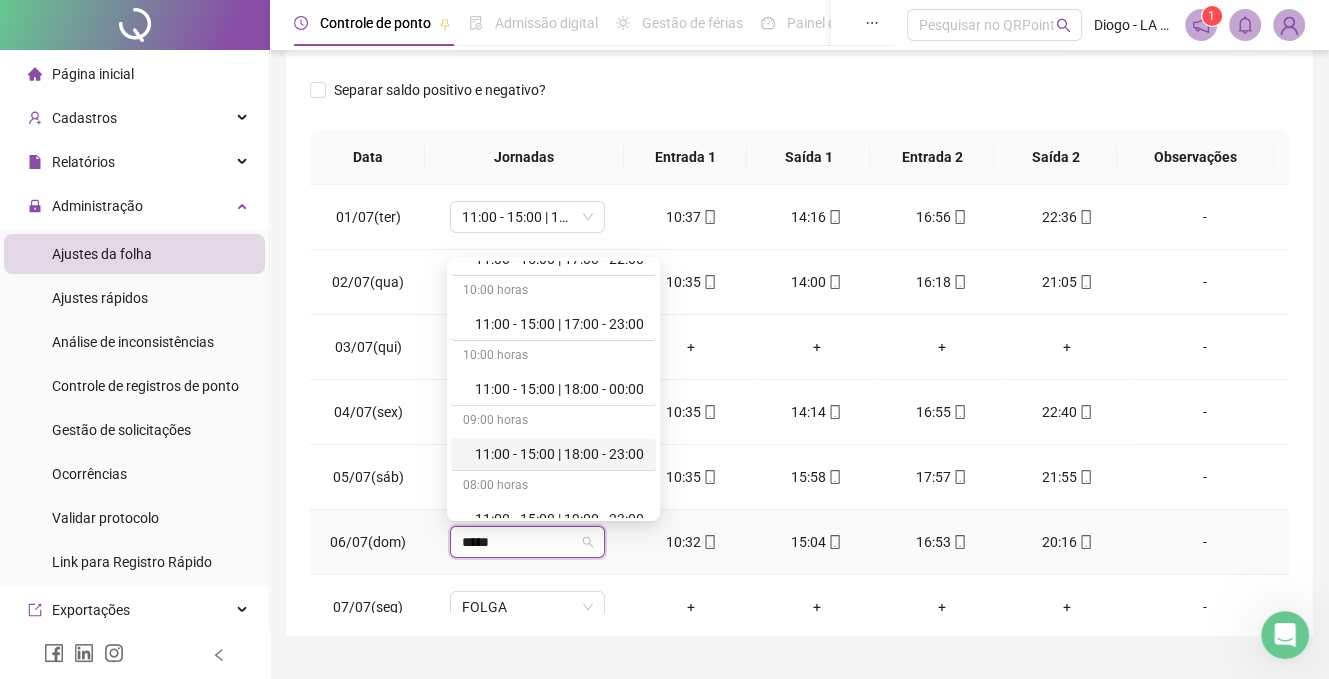 click on "11:00 - 15:00 | 18:00 - 23:00" at bounding box center [559, 454] 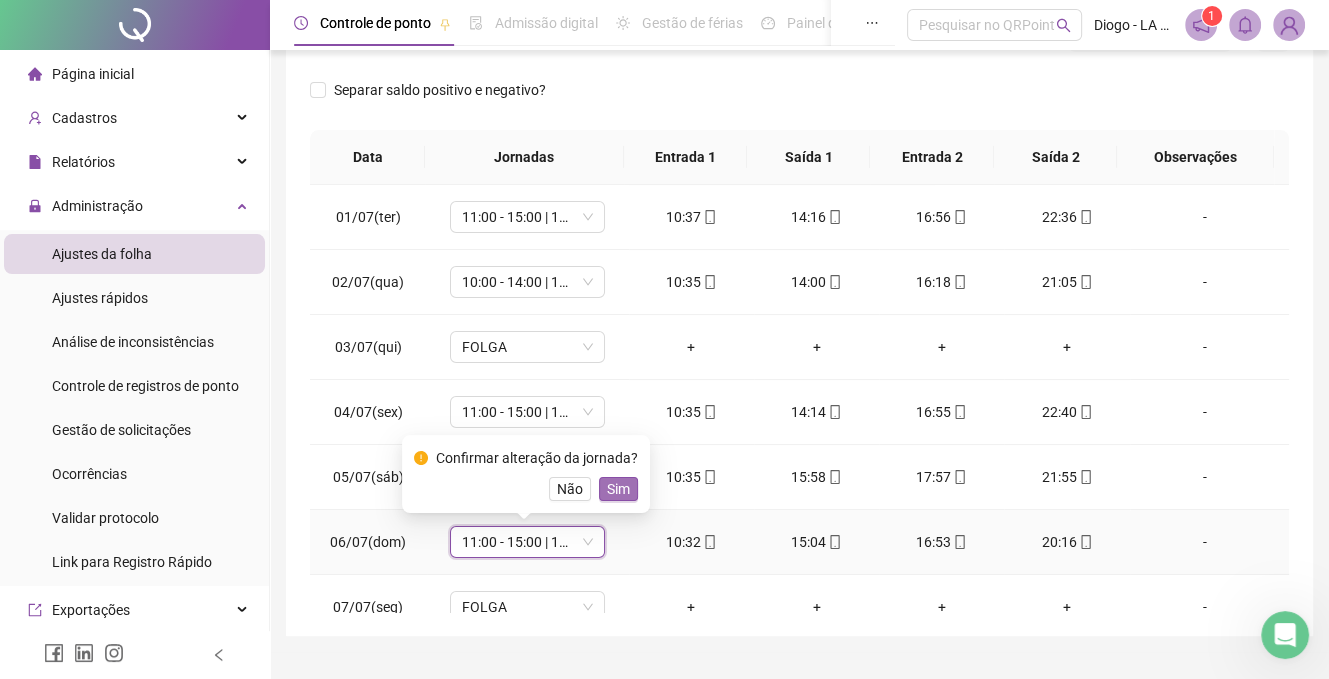 click on "Sim" at bounding box center (618, 489) 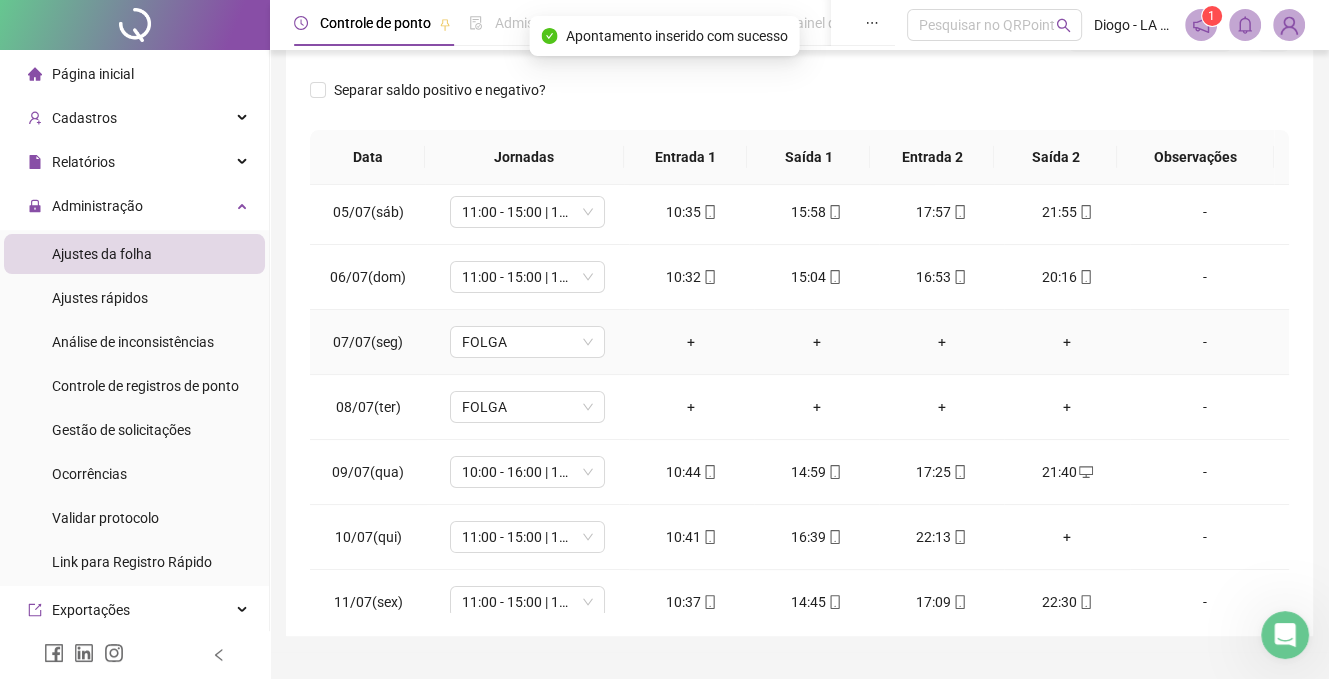 scroll, scrollTop: 300, scrollLeft: 0, axis: vertical 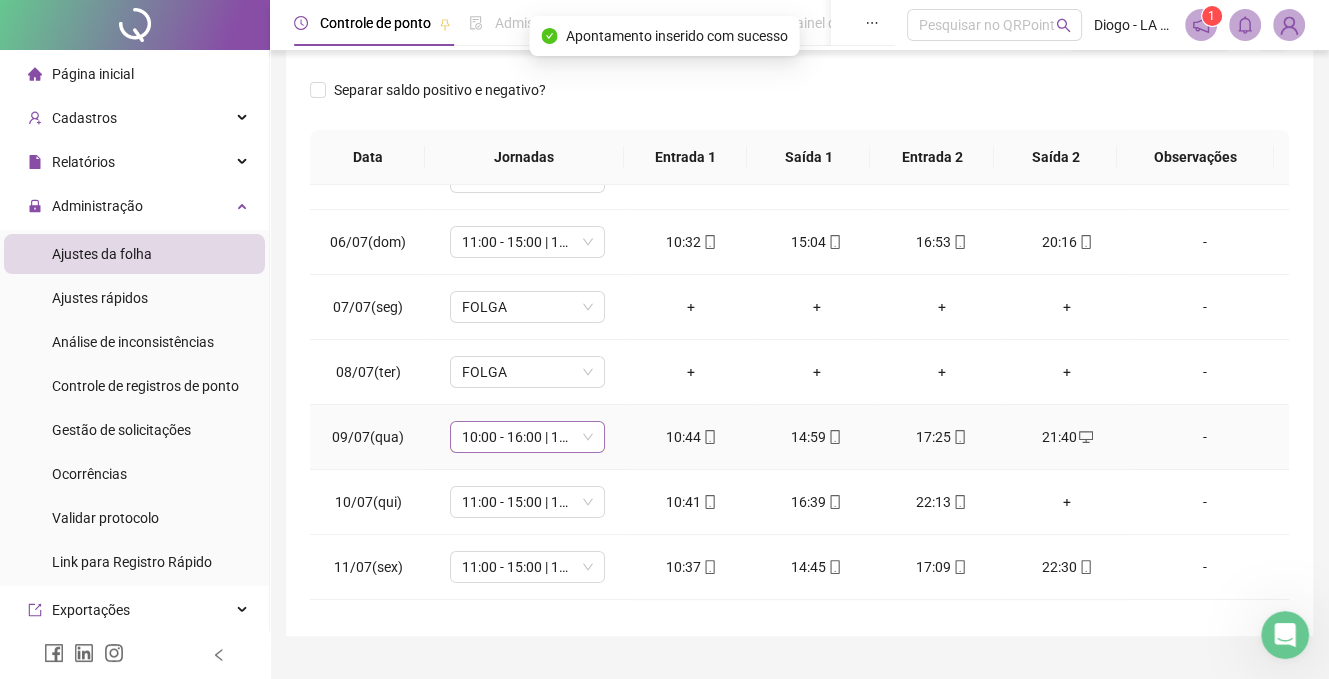 click on "10:00 - 16:00 | 18:00 - 22:00" at bounding box center (527, 437) 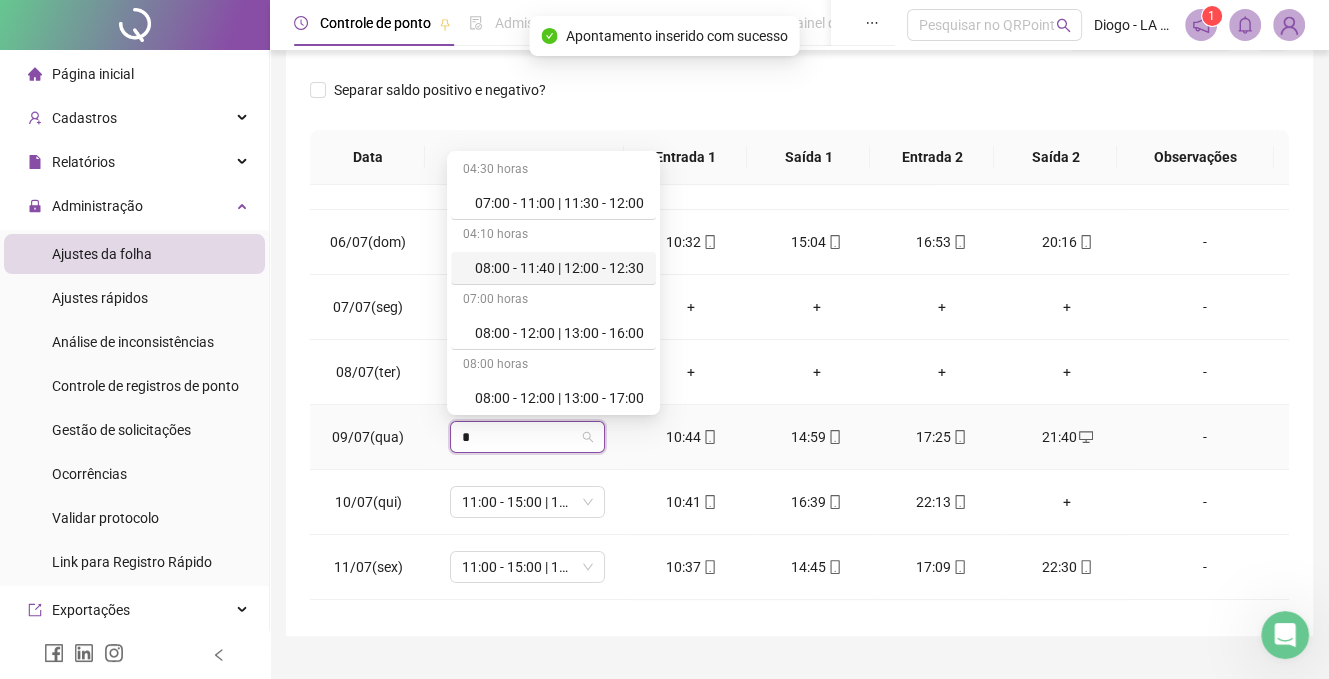 type on "**" 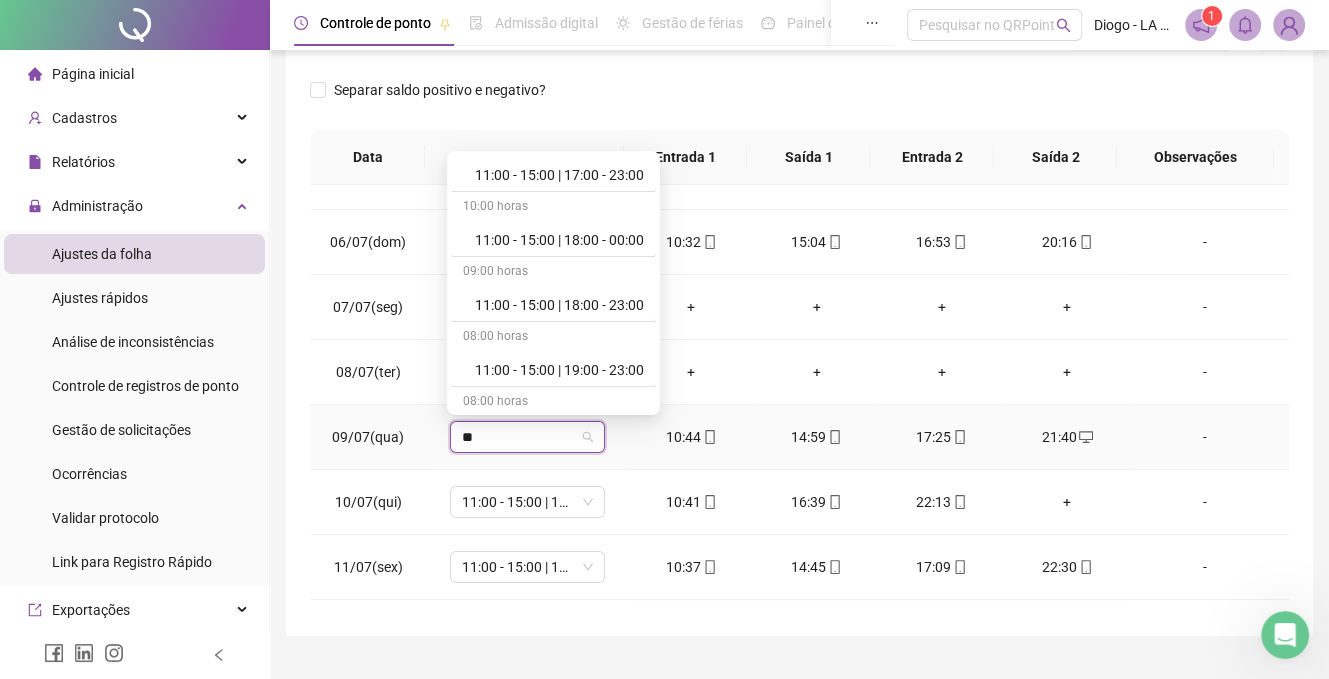 scroll, scrollTop: 1100, scrollLeft: 0, axis: vertical 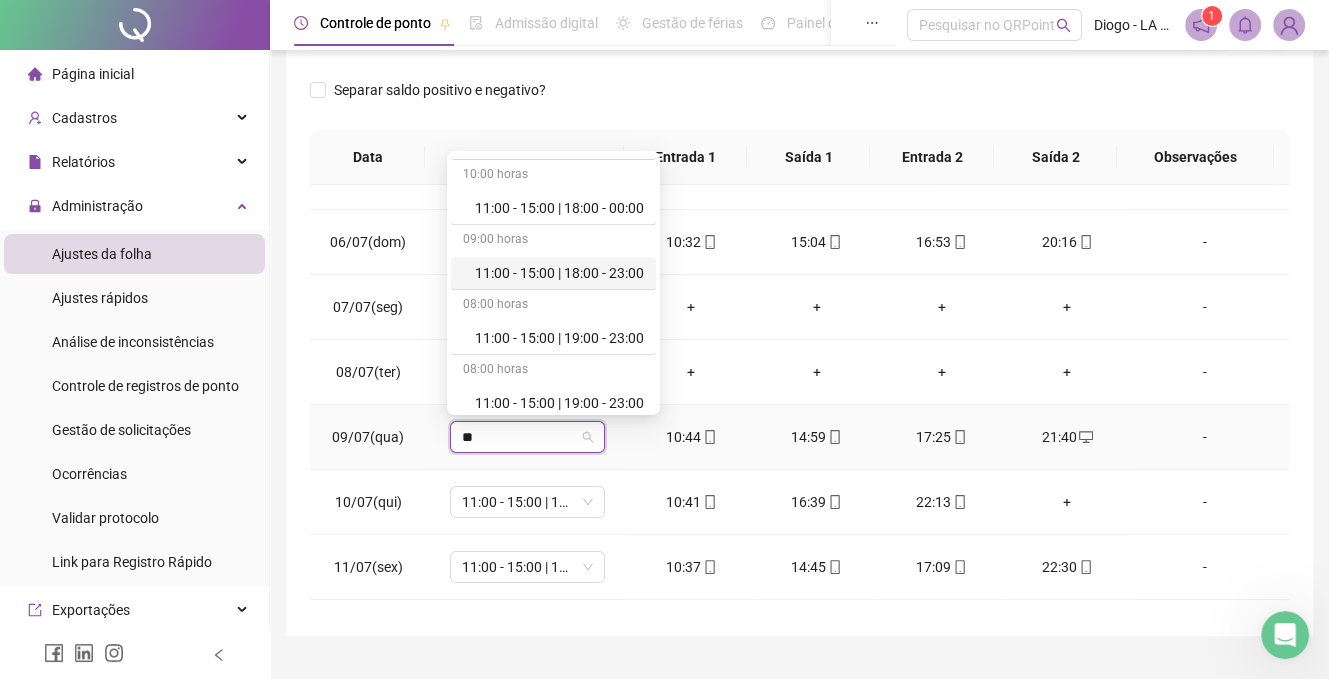 click on "11:00 - 15:00 | 18:00 - 23:00" at bounding box center (559, 273) 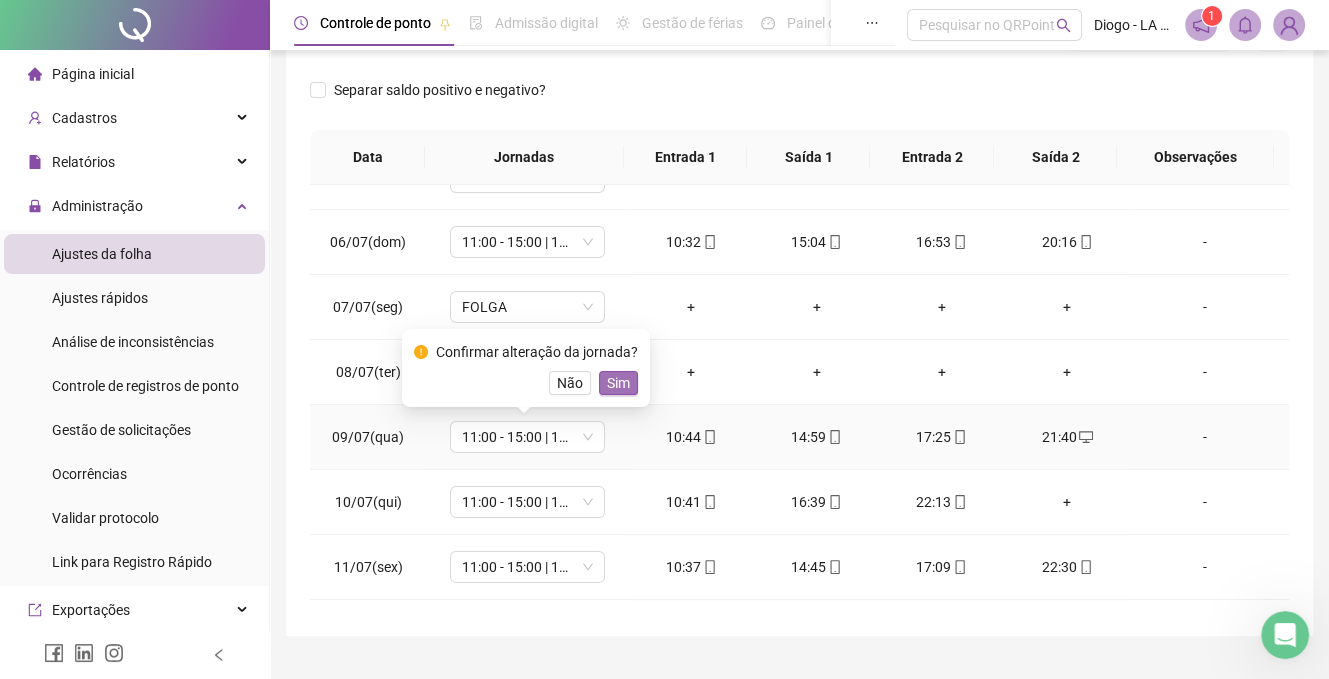 click on "Sim" at bounding box center (618, 383) 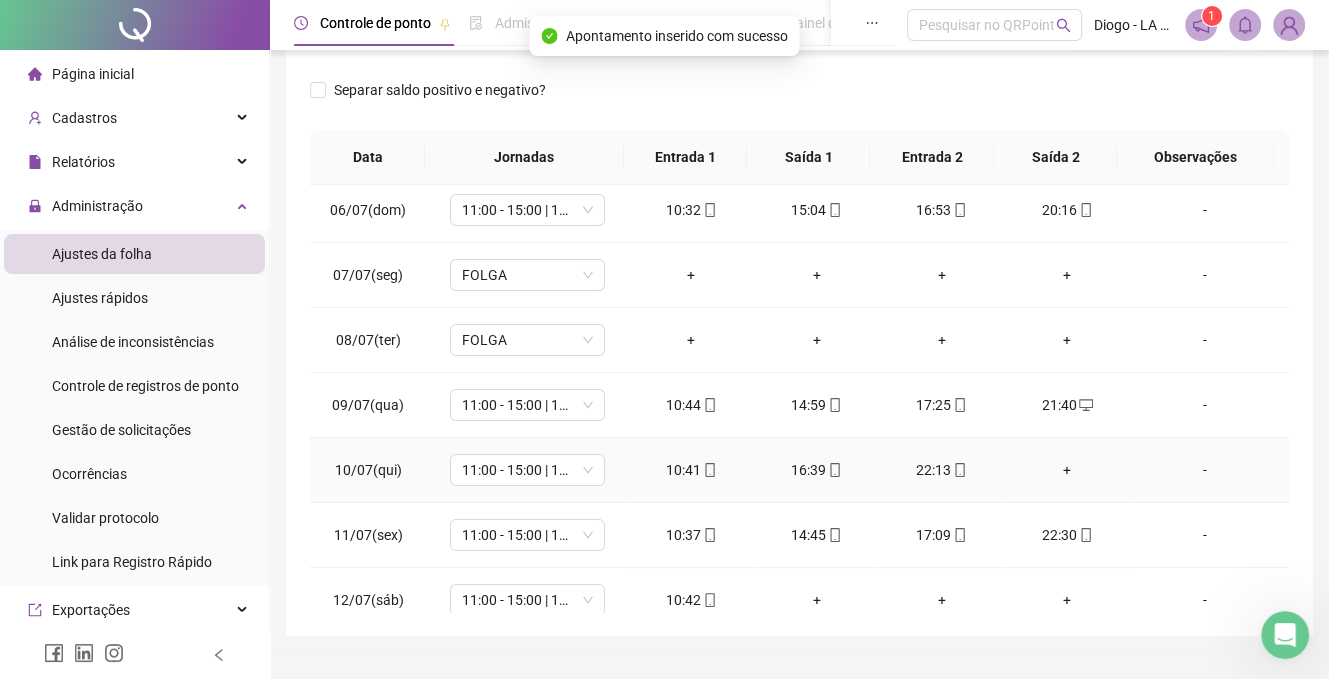scroll, scrollTop: 350, scrollLeft: 0, axis: vertical 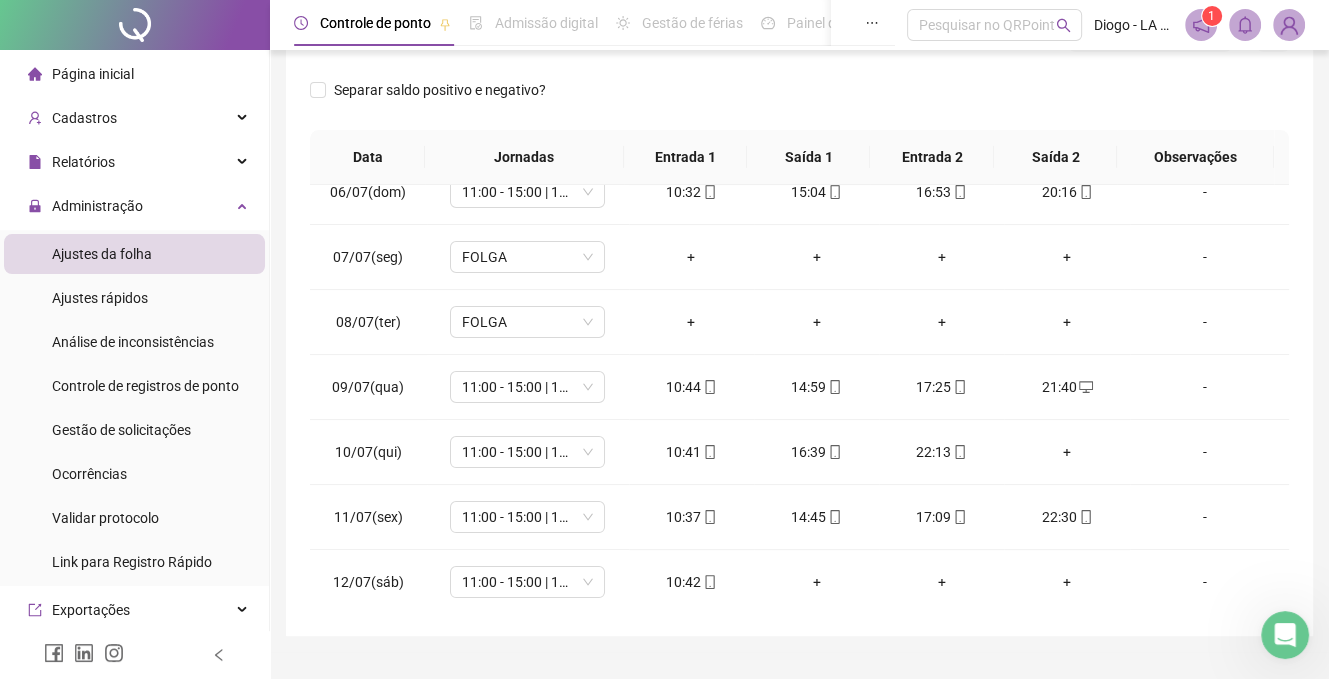 click on "Página inicial" at bounding box center (93, 74) 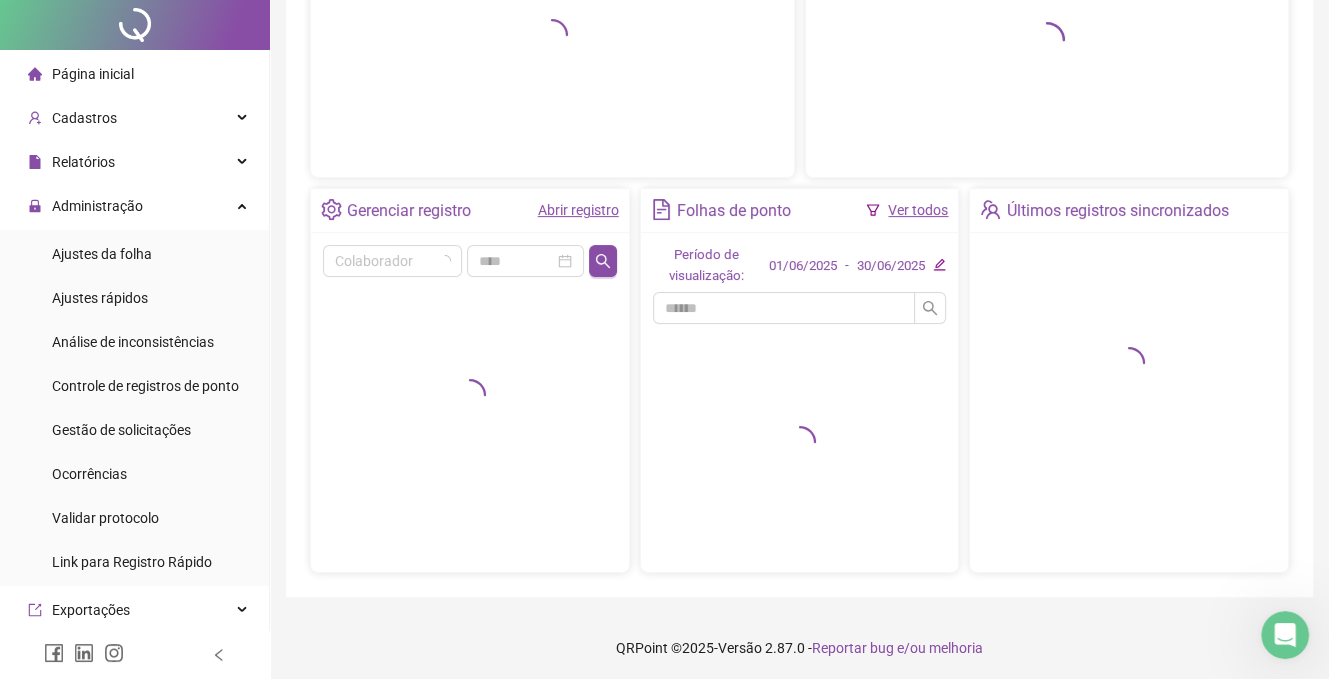 scroll, scrollTop: 0, scrollLeft: 0, axis: both 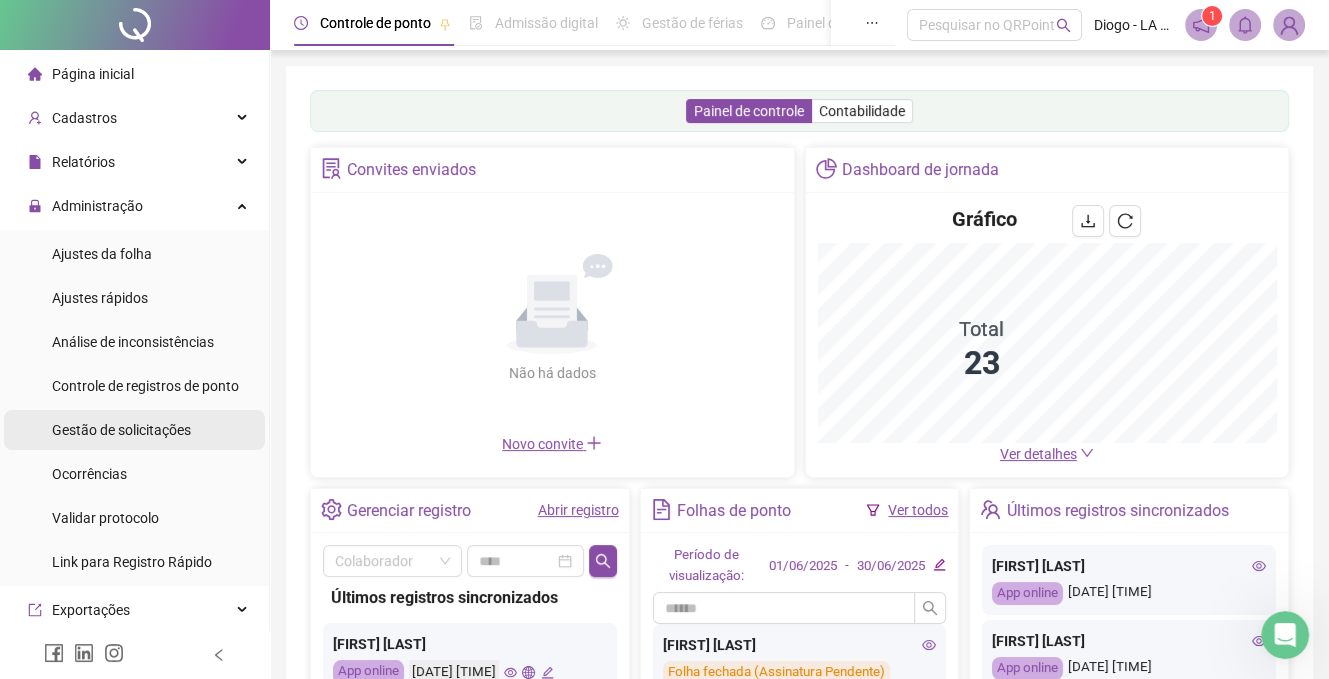 click on "Gestão de solicitações" at bounding box center [121, 430] 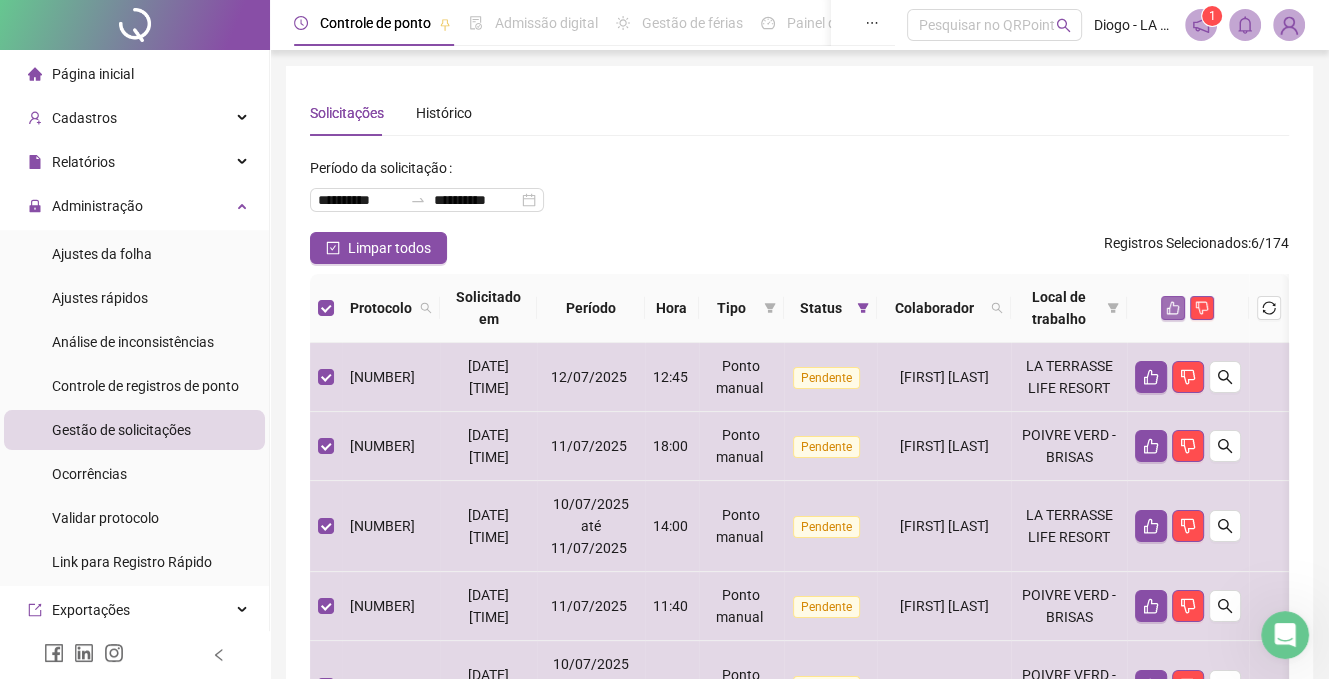click 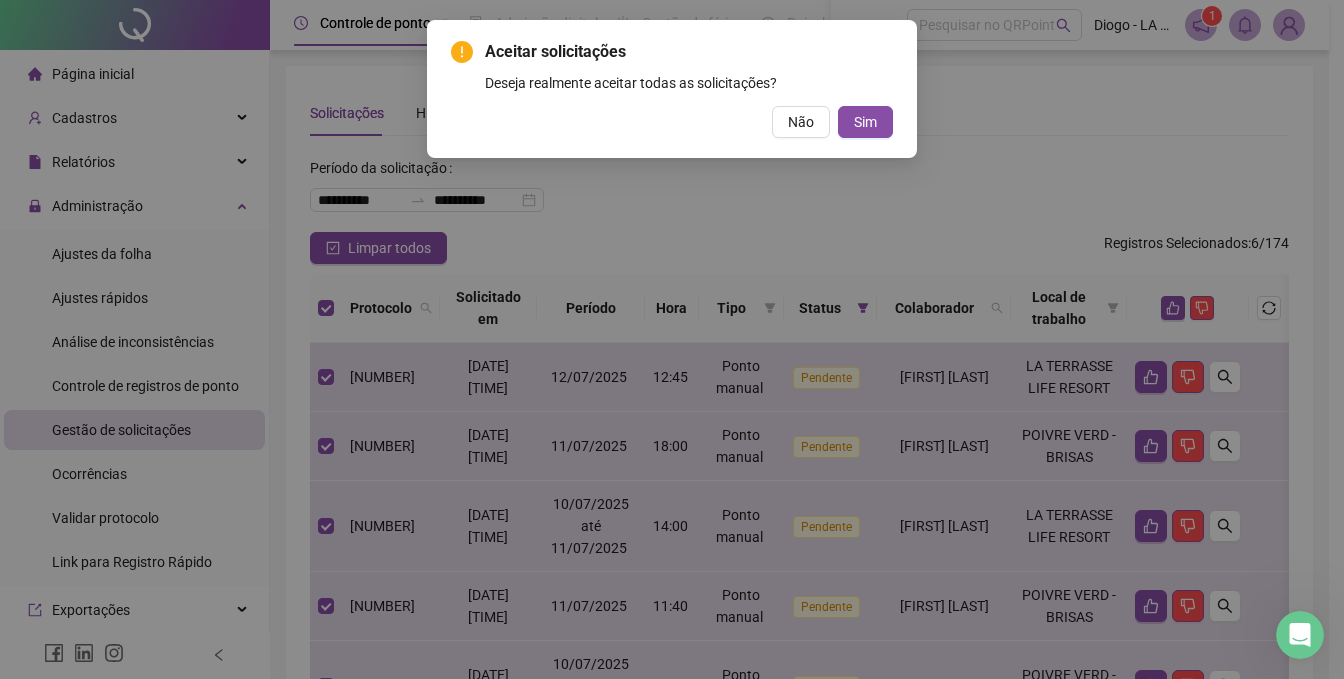 click on "Aceitar solicitações Deseja realmente aceitar todas as solicitações? Não Sim" at bounding box center [672, 89] 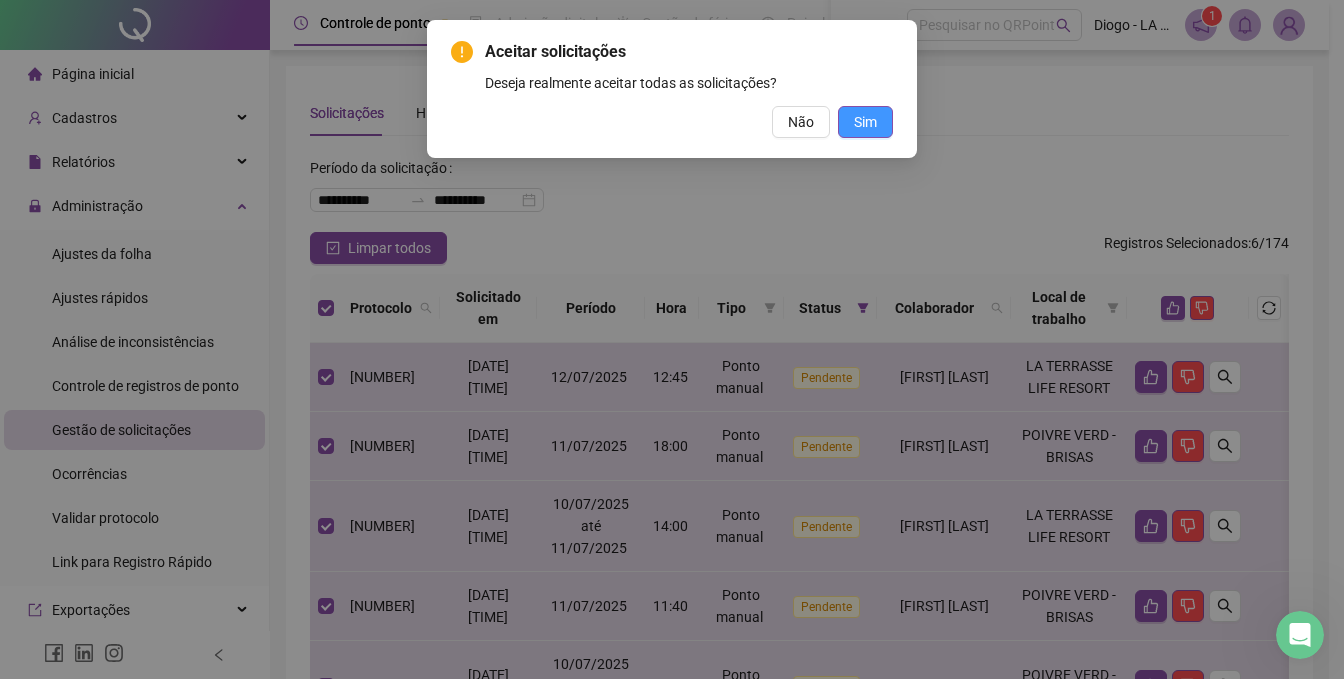 click on "Sim" at bounding box center [865, 122] 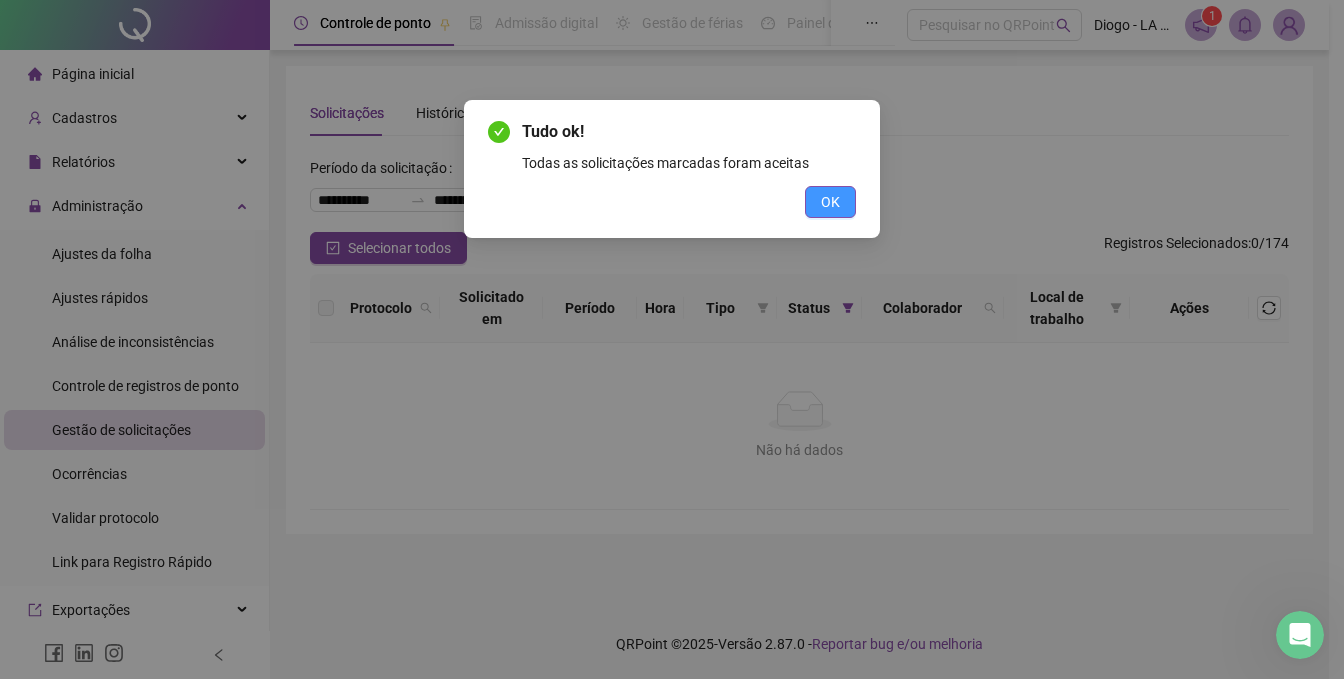click on "OK" at bounding box center (830, 202) 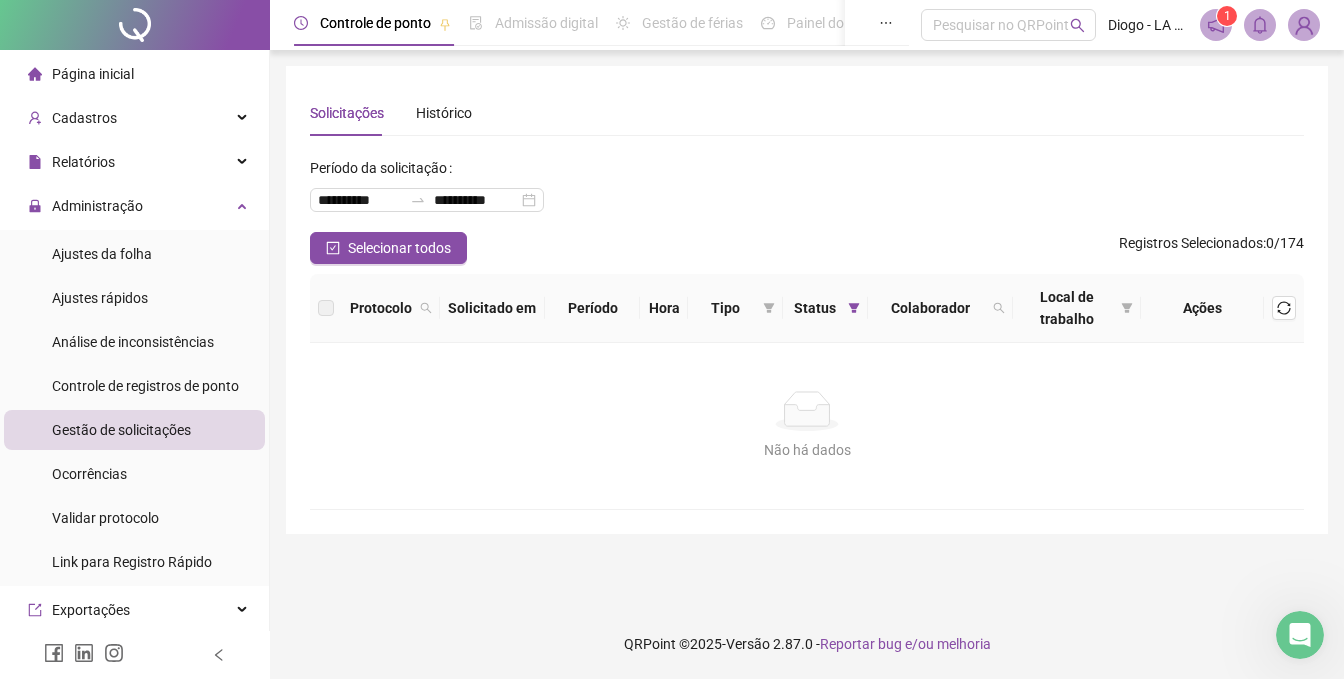 click on "Página inicial" at bounding box center (134, 74) 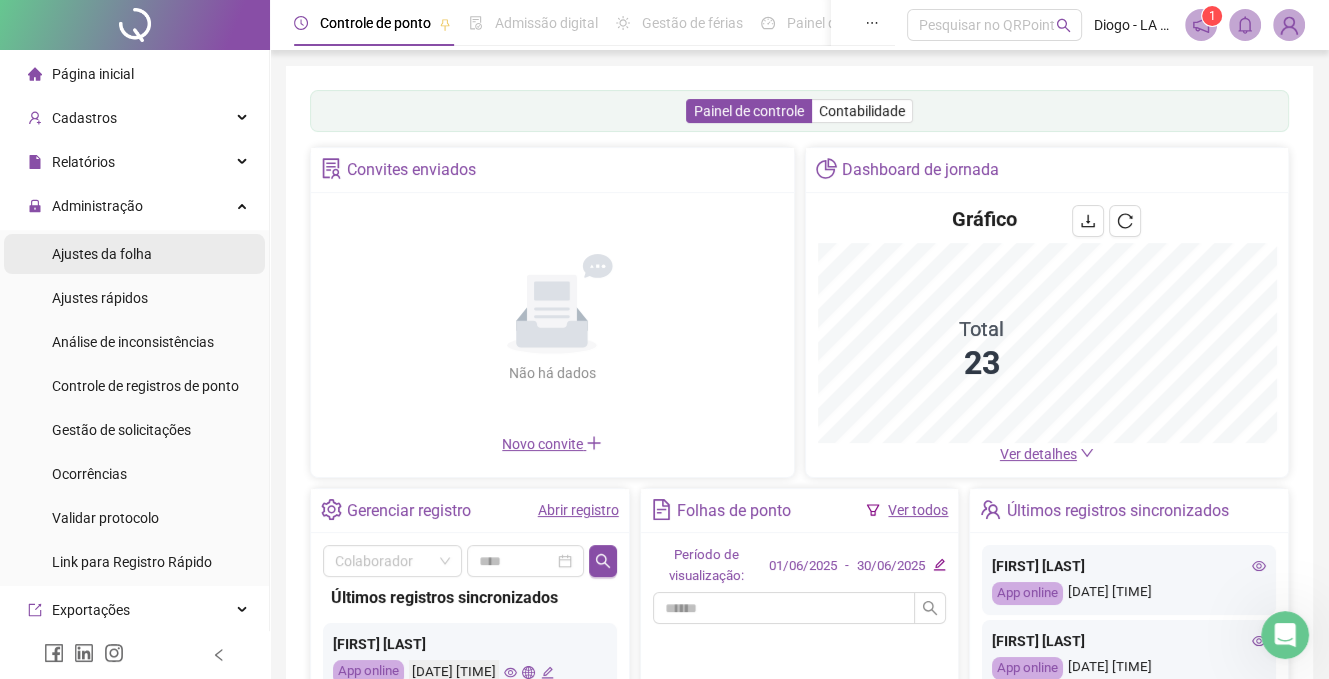 click on "Ajustes da folha" at bounding box center (134, 254) 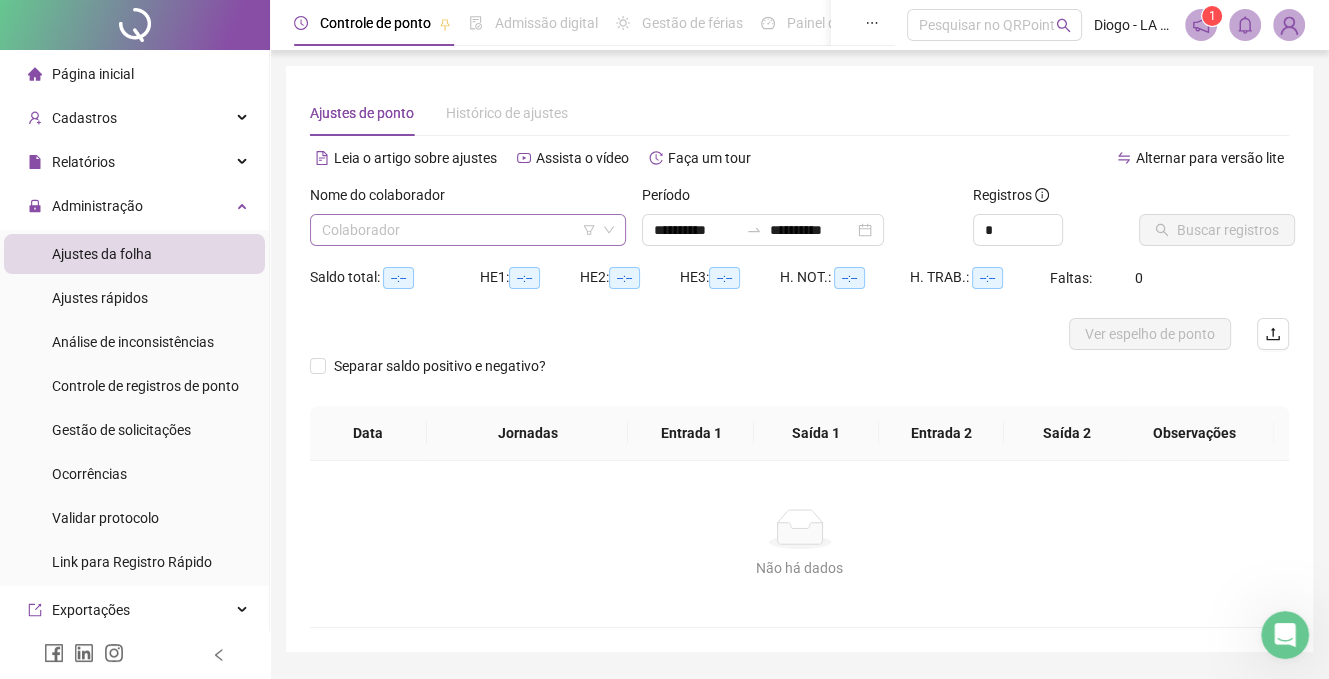 click at bounding box center (462, 230) 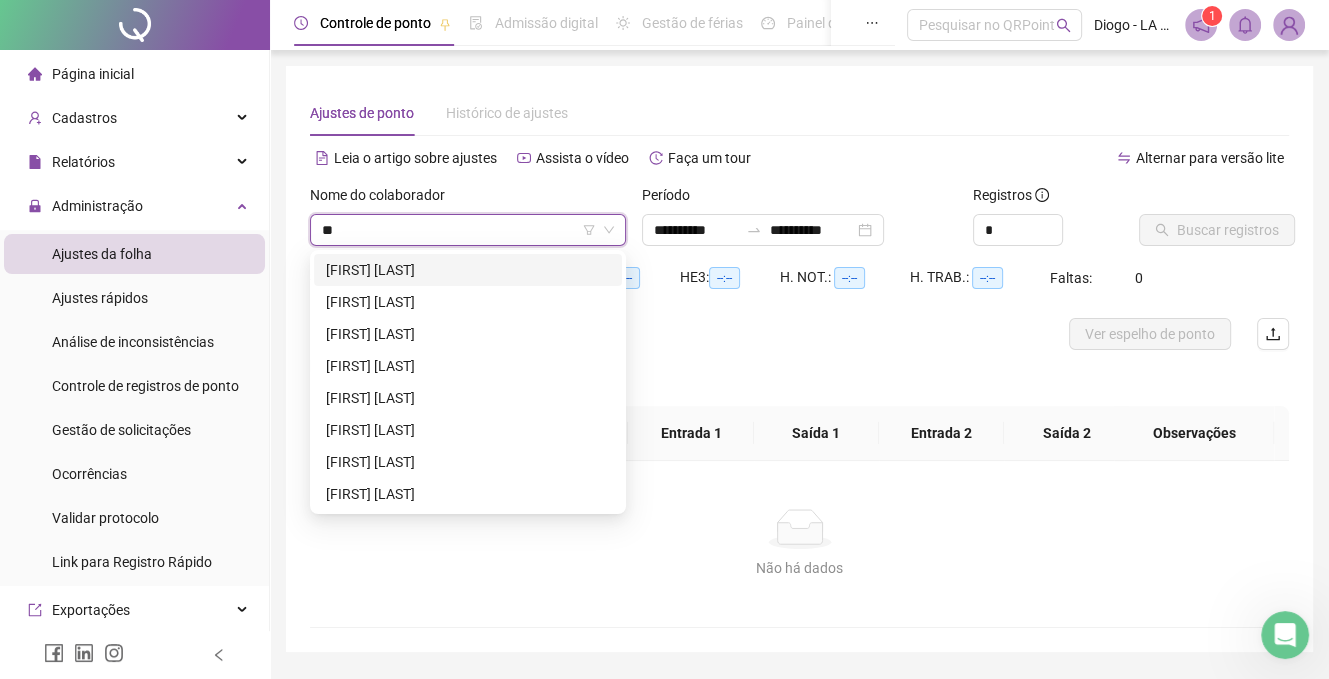 type on "***" 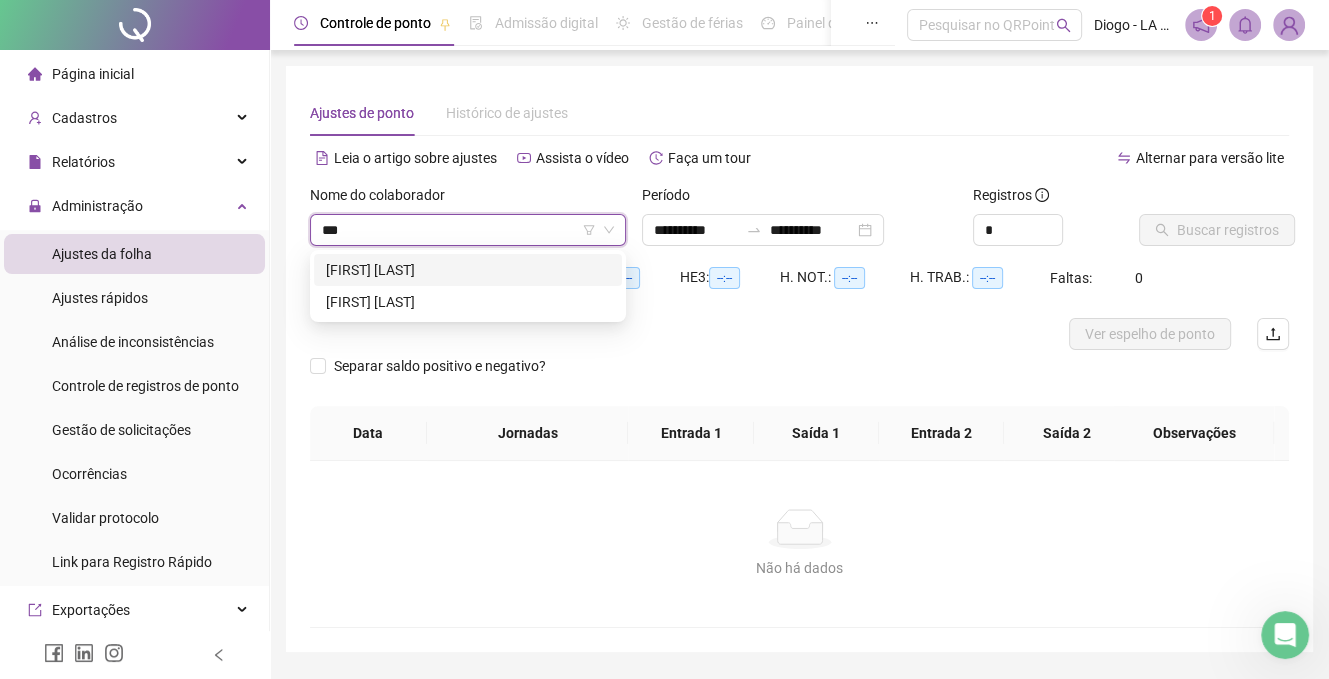 click on "[FIRST] [LAST]" at bounding box center [468, 270] 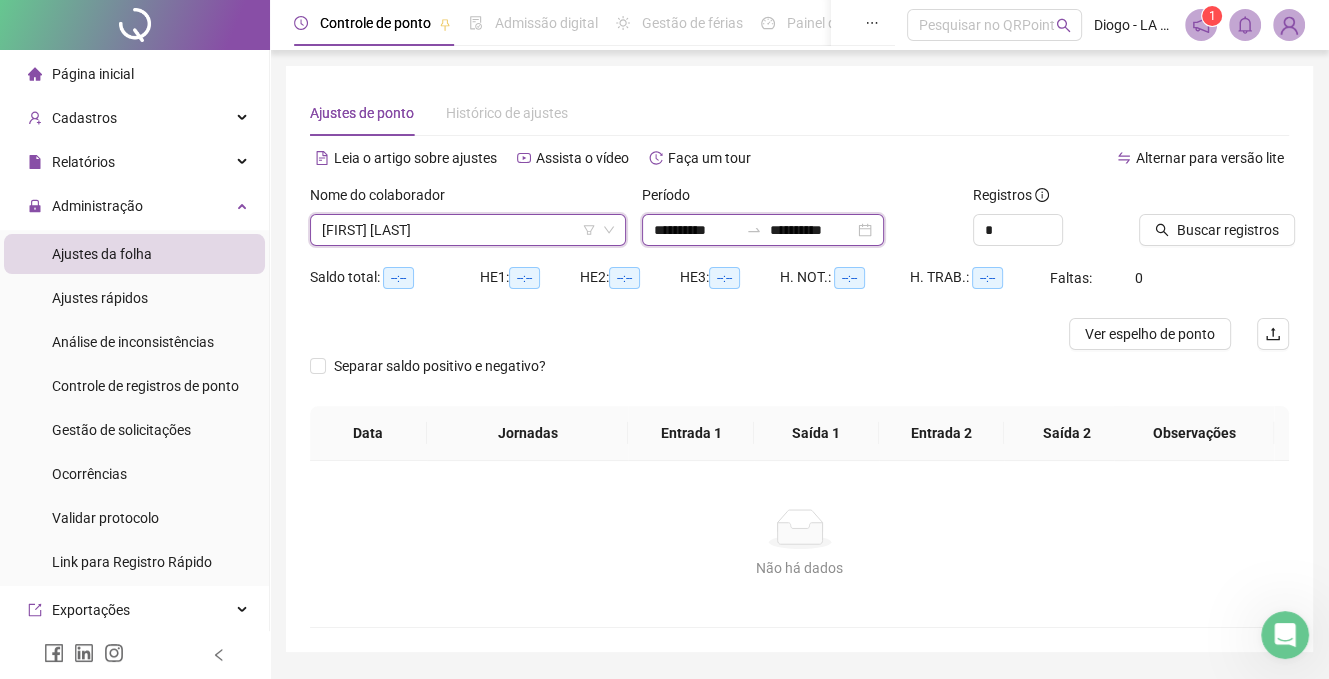 click on "**********" at bounding box center [812, 230] 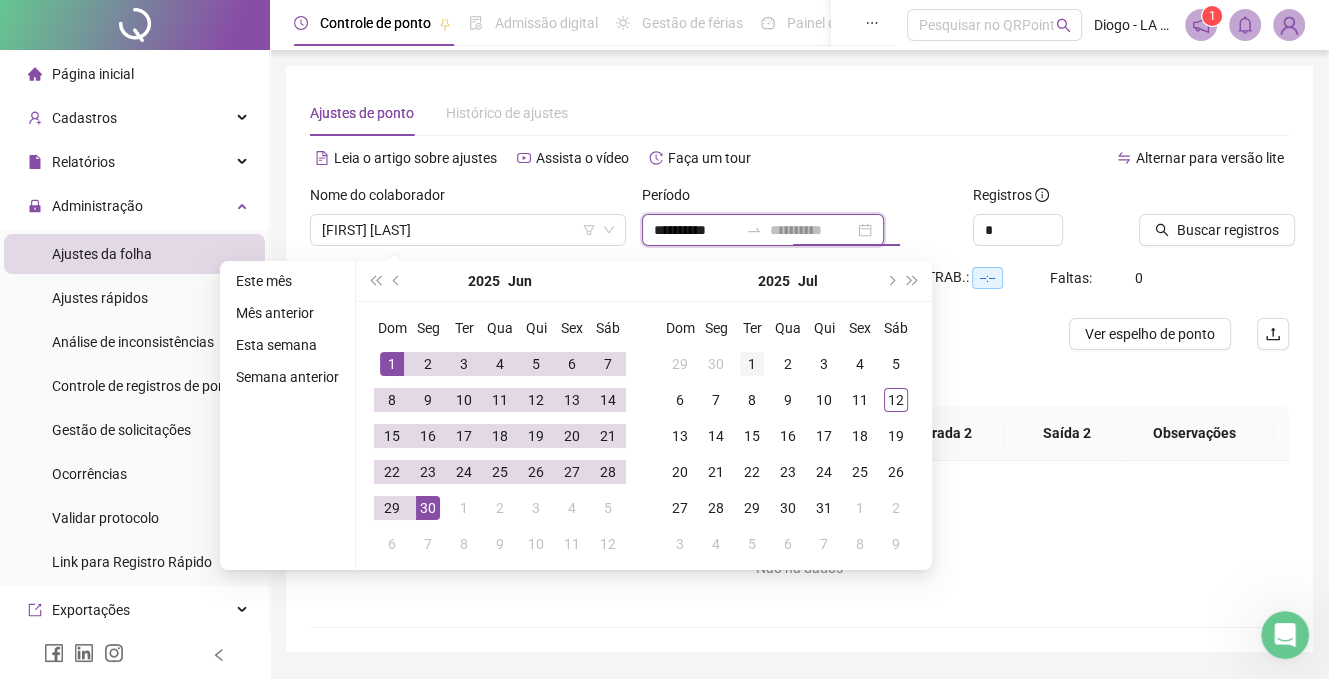 type on "**********" 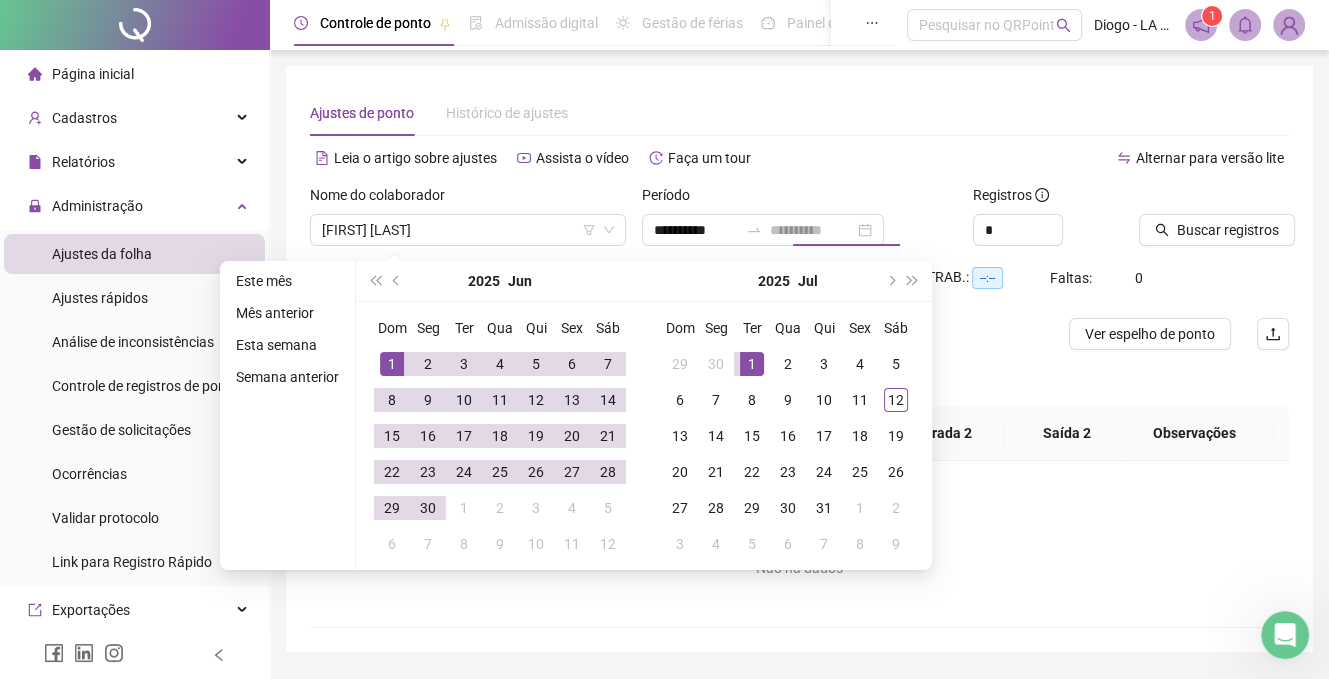 click on "1" at bounding box center [752, 364] 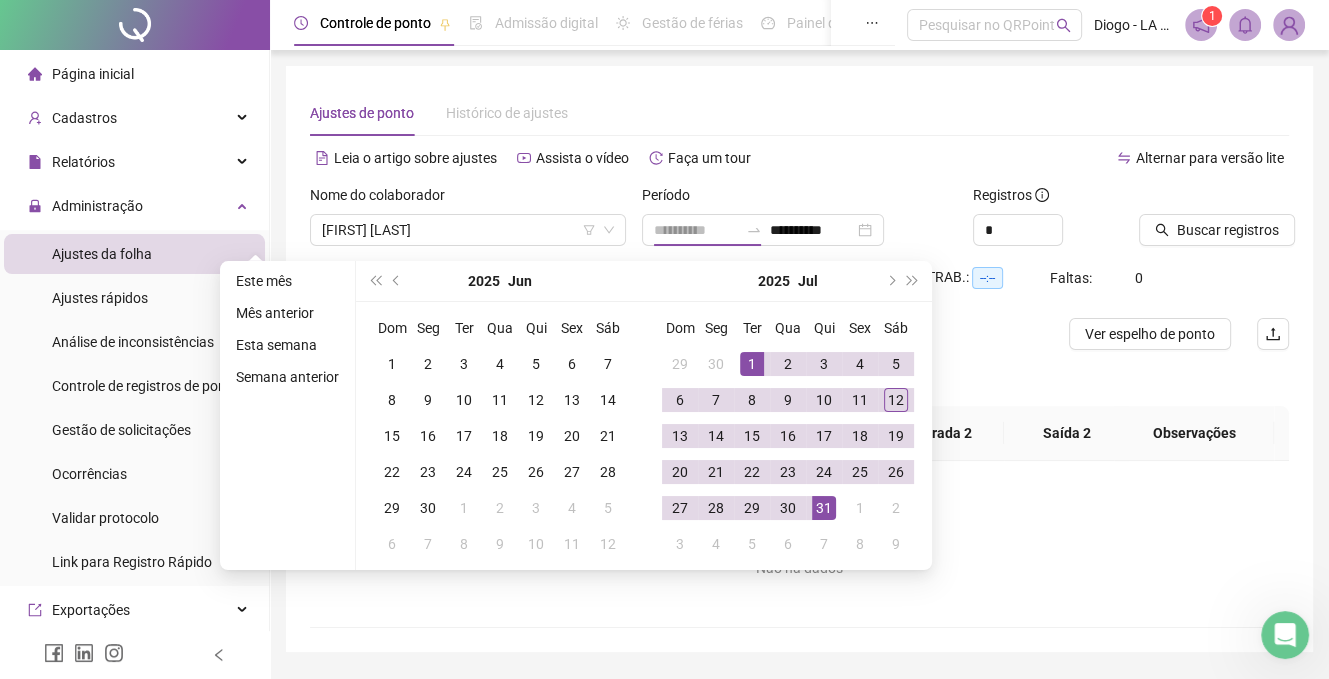 click on "31" at bounding box center (824, 508) 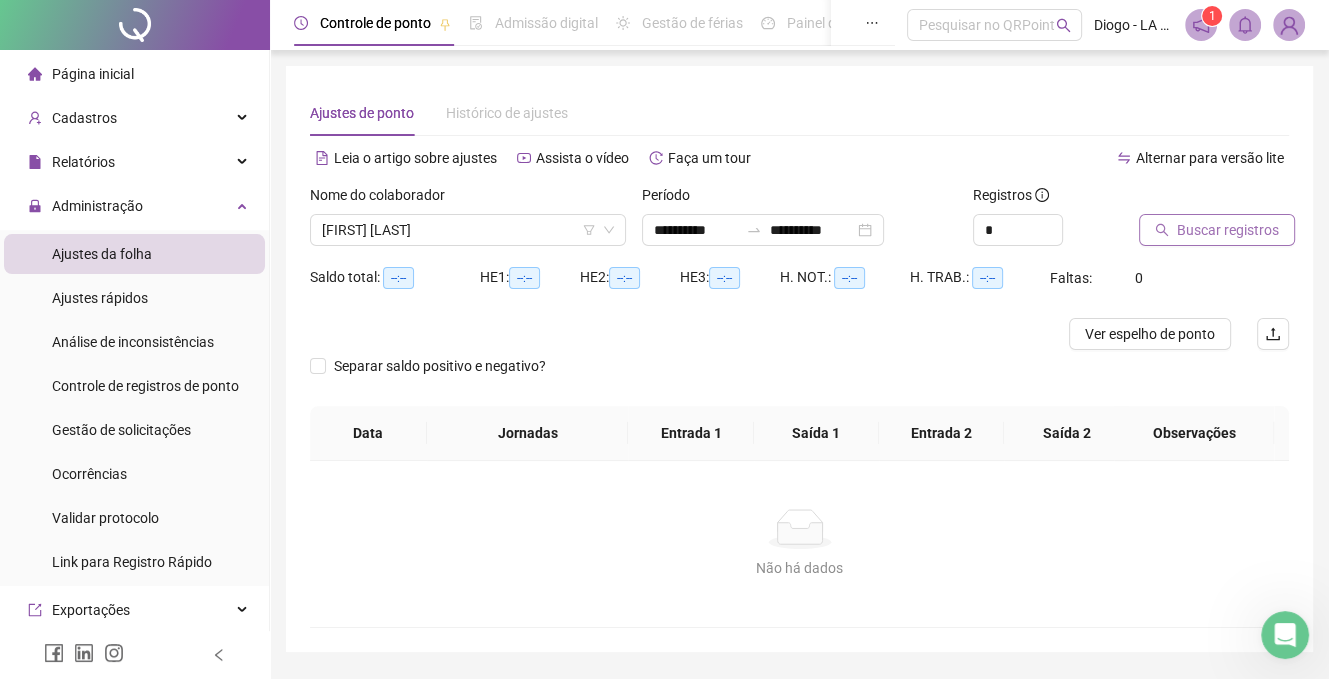 click on "Buscar registros" at bounding box center [1228, 230] 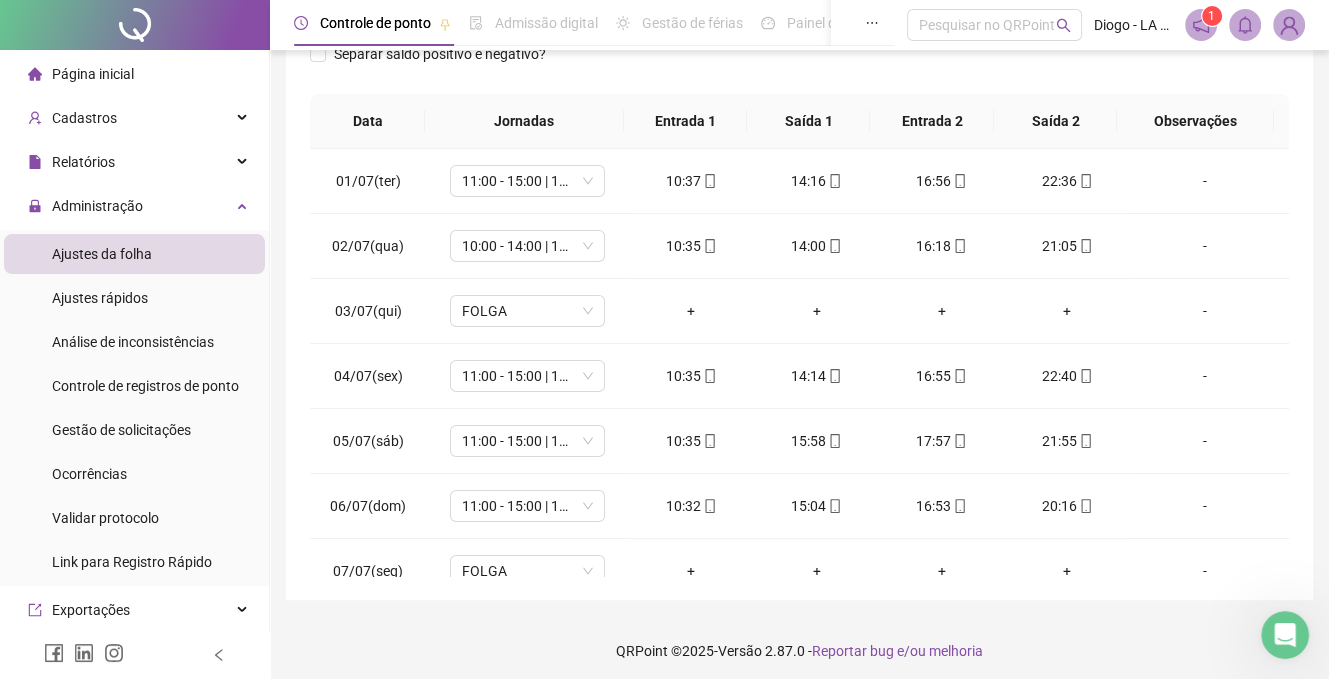 scroll, scrollTop: 342, scrollLeft: 0, axis: vertical 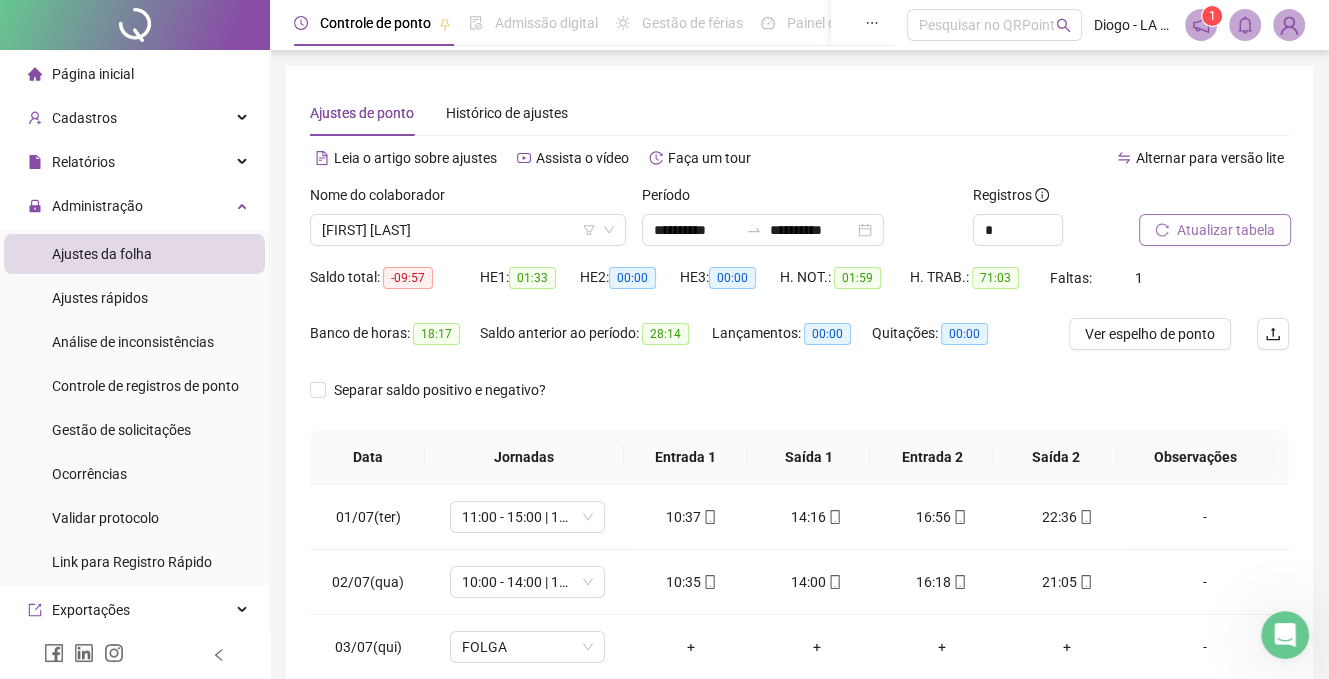 click on "Atualizar tabela" at bounding box center (1226, 230) 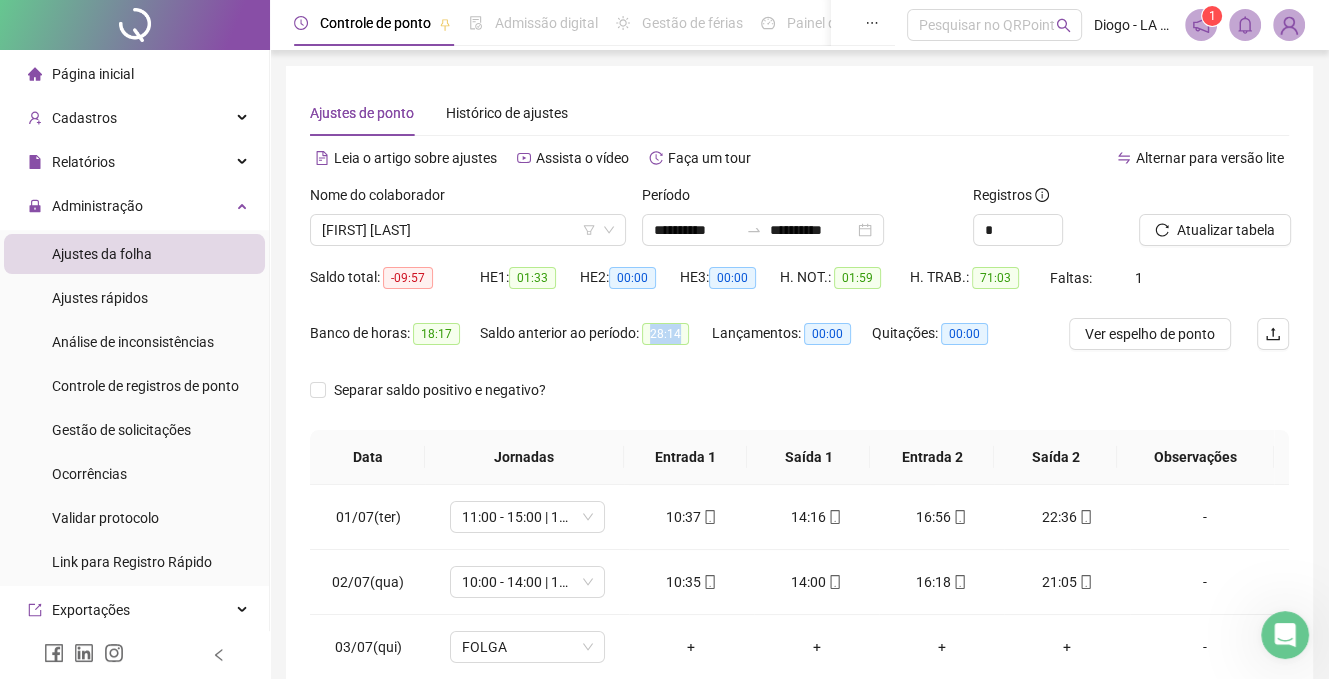 drag, startPoint x: 651, startPoint y: 339, endPoint x: 681, endPoint y: 346, distance: 30.805843 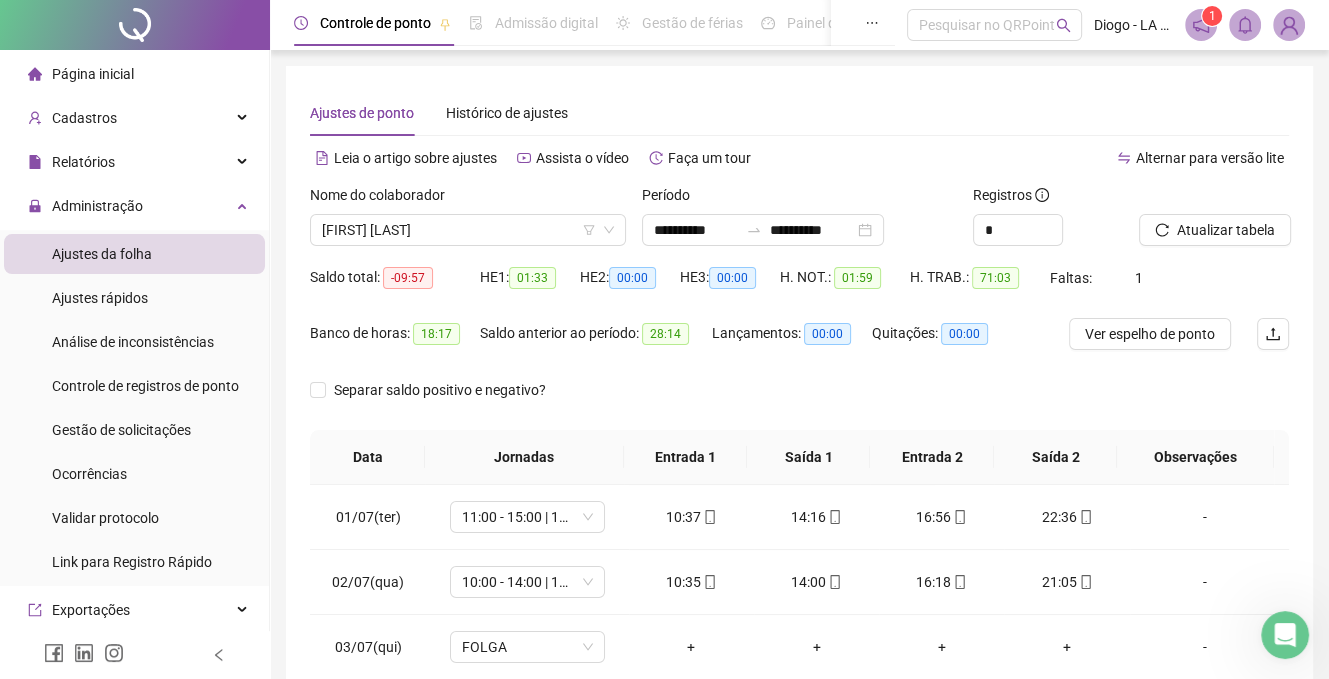 click on "Separar saldo positivo e negativo?" at bounding box center (799, 402) 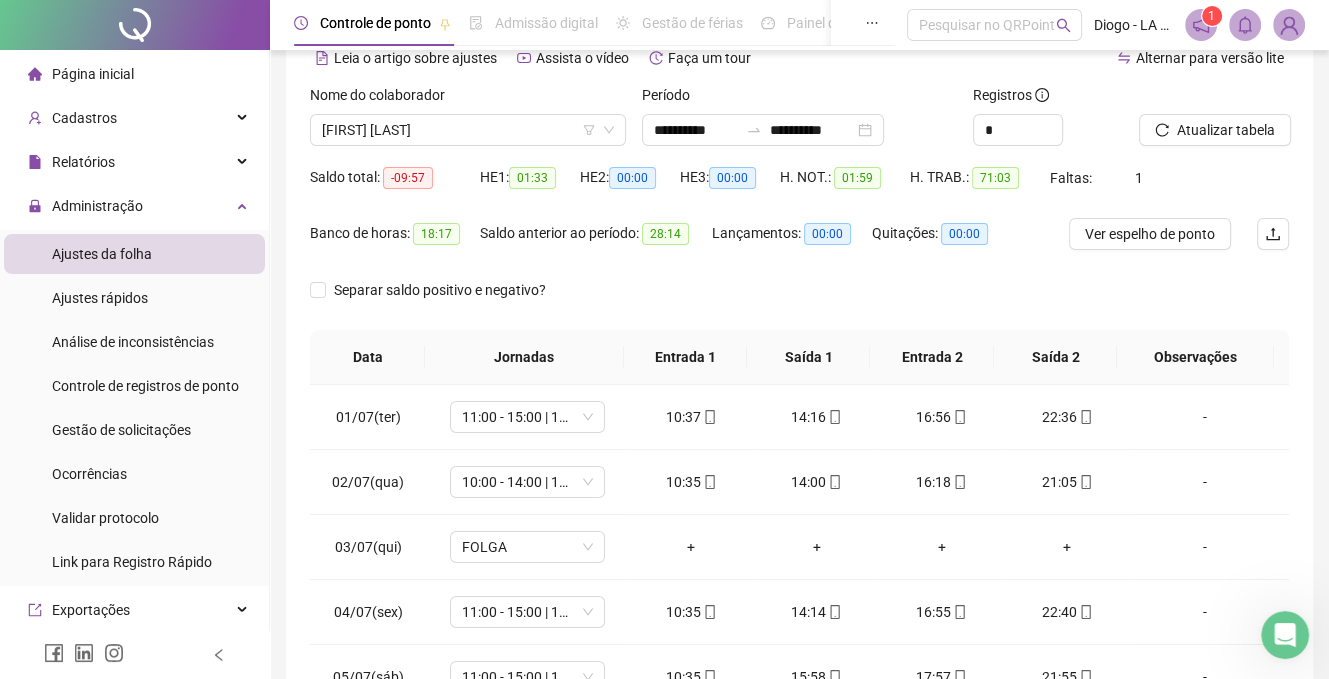 scroll, scrollTop: 200, scrollLeft: 0, axis: vertical 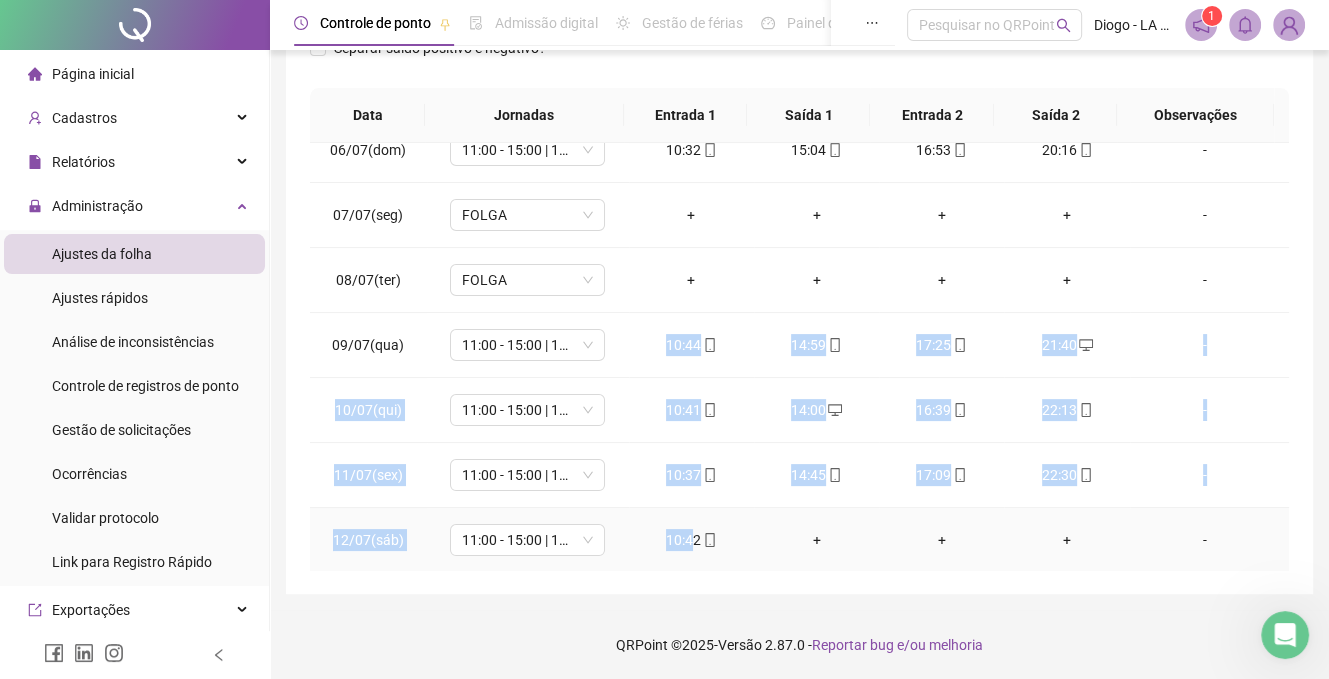 drag, startPoint x: 664, startPoint y: 338, endPoint x: 689, endPoint y: 548, distance: 211.48286 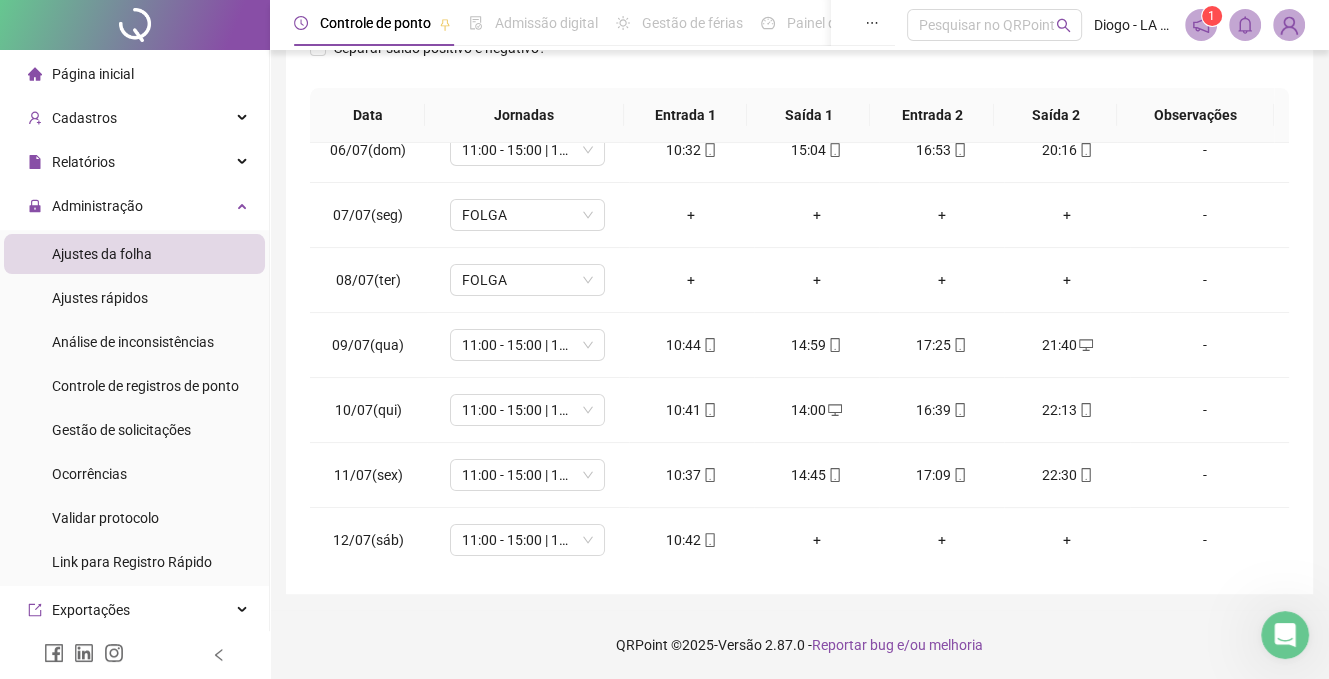 click on "**********" at bounding box center [799, 159] 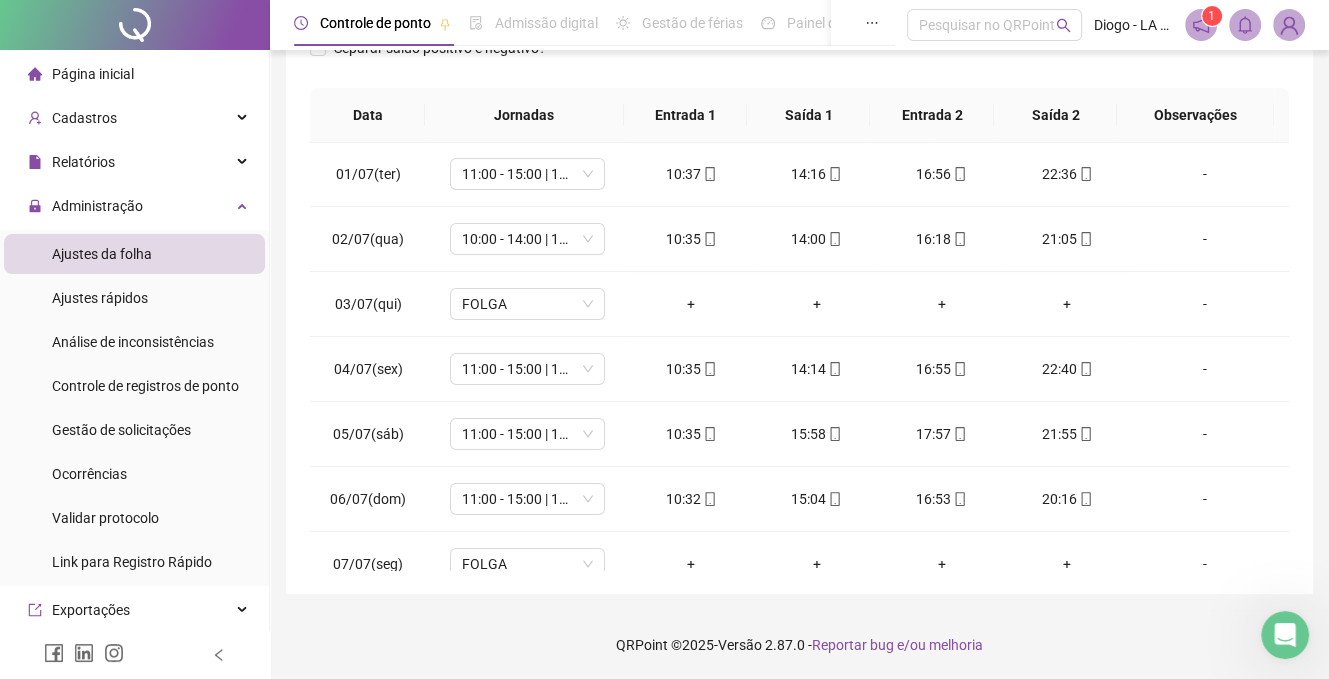 scroll, scrollTop: 0, scrollLeft: 0, axis: both 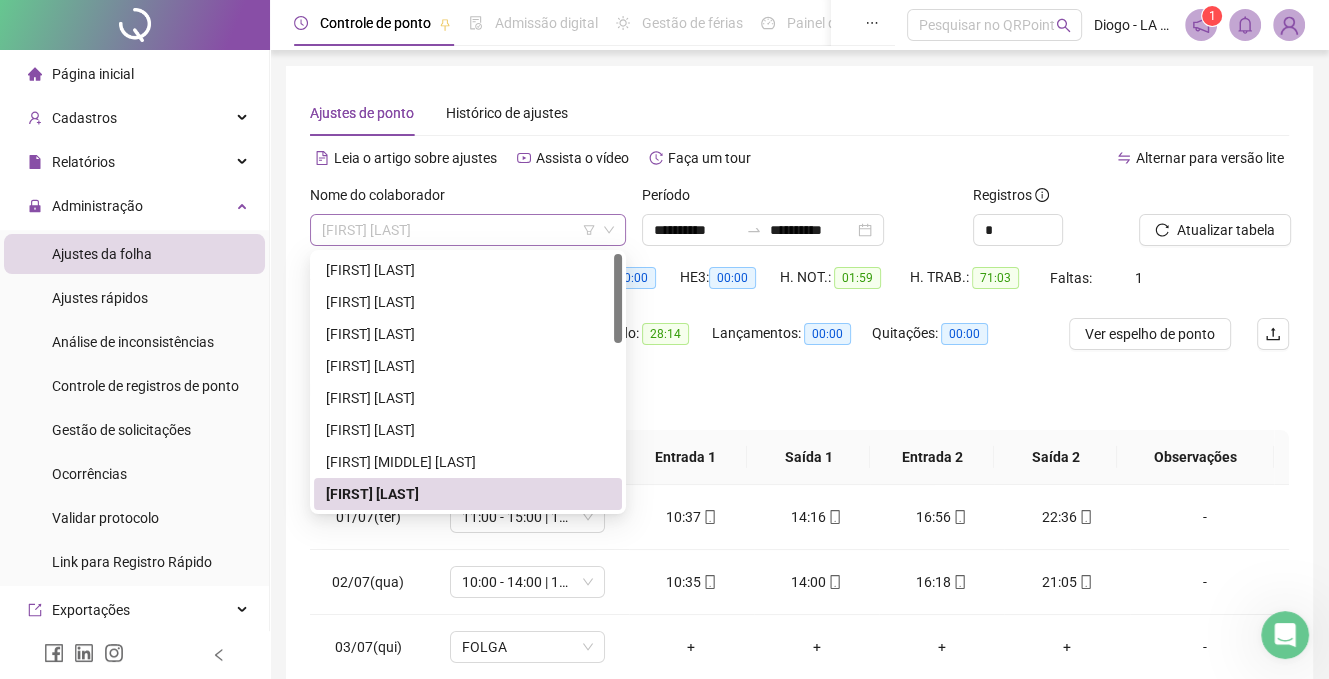 click on "[FIRST] [LAST]" at bounding box center (468, 230) 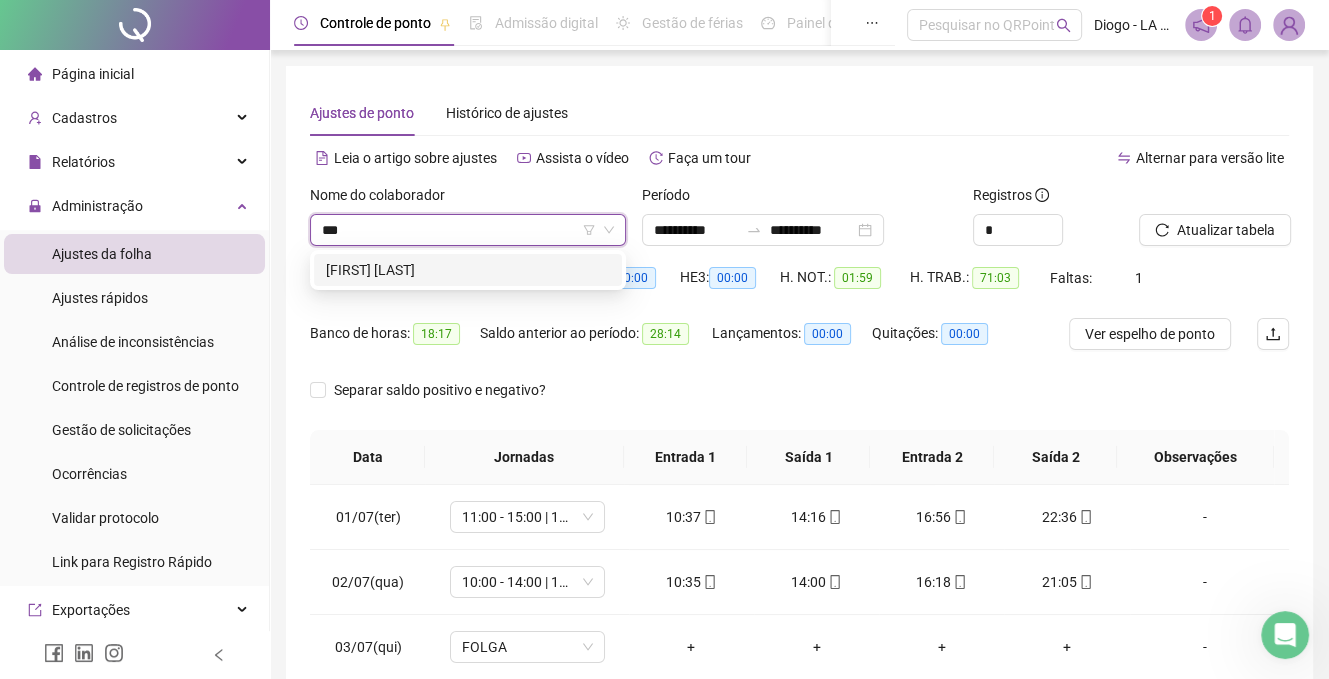 type on "****" 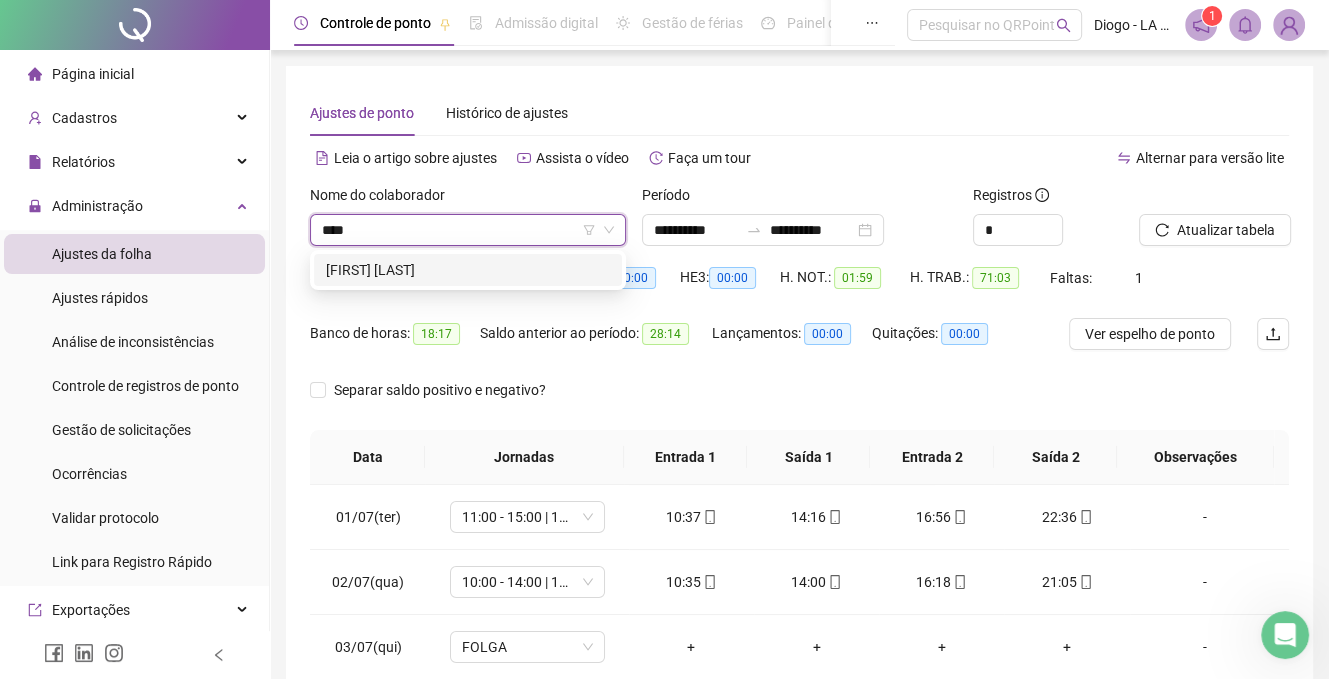 click on "[FIRST] [LAST]" at bounding box center [468, 270] 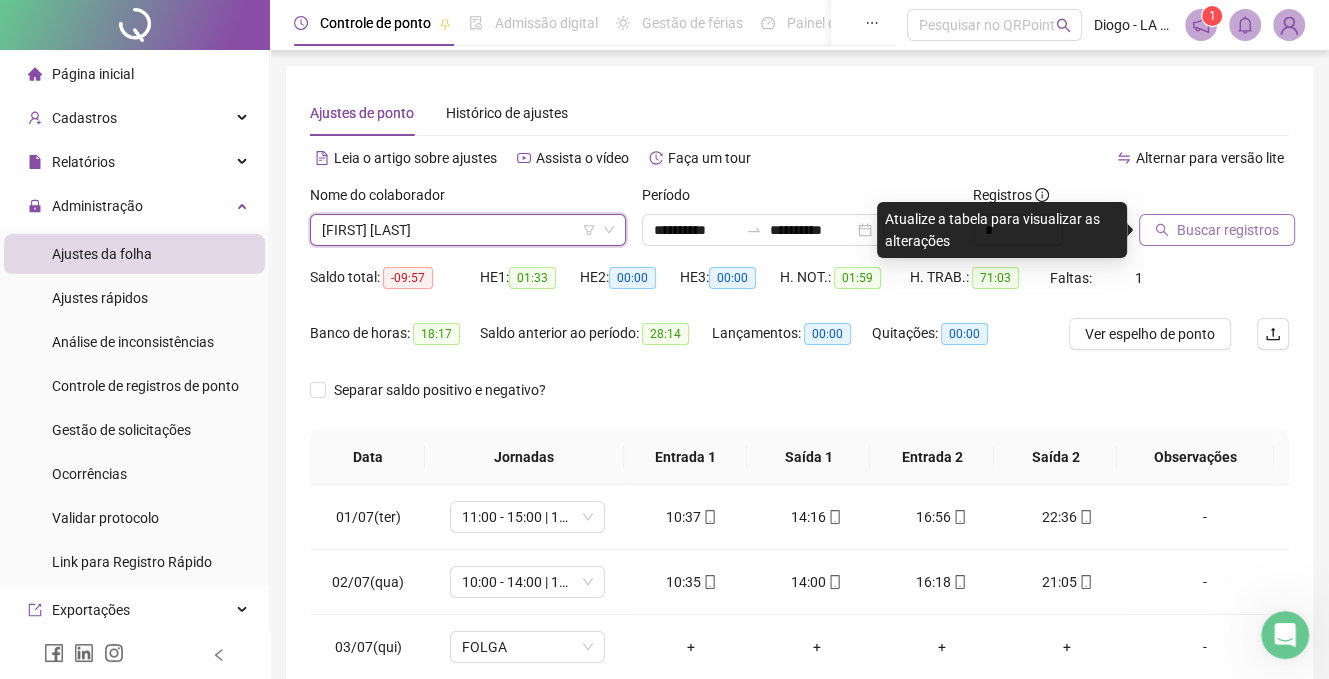 click on "Buscar registros" at bounding box center (1228, 230) 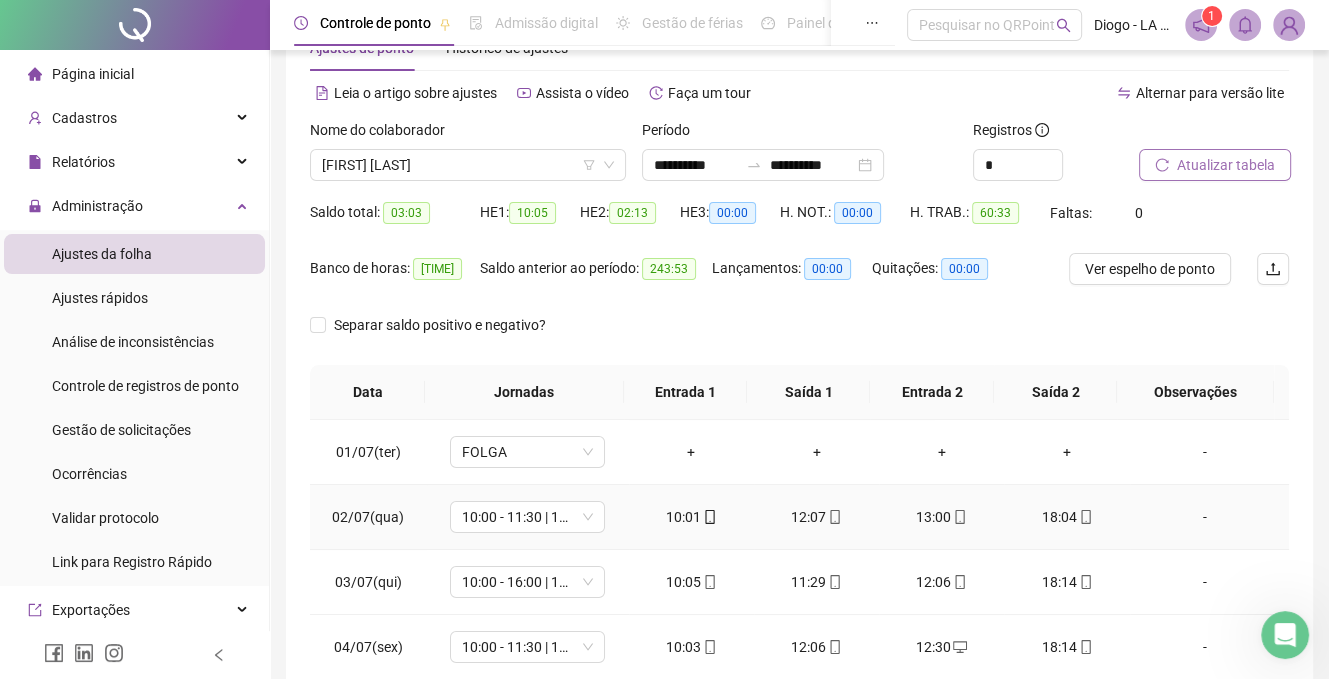 scroll, scrollTop: 100, scrollLeft: 0, axis: vertical 